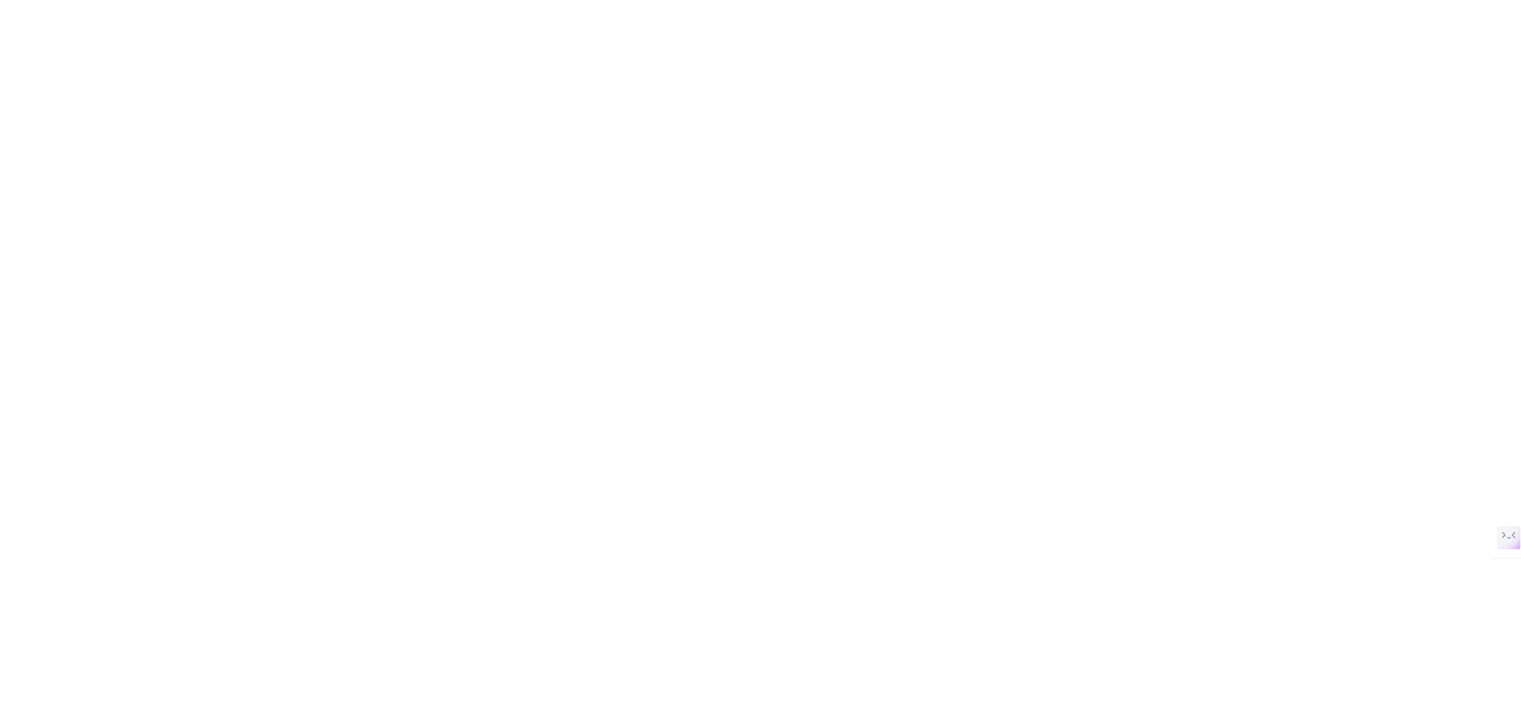 scroll, scrollTop: 0, scrollLeft: 0, axis: both 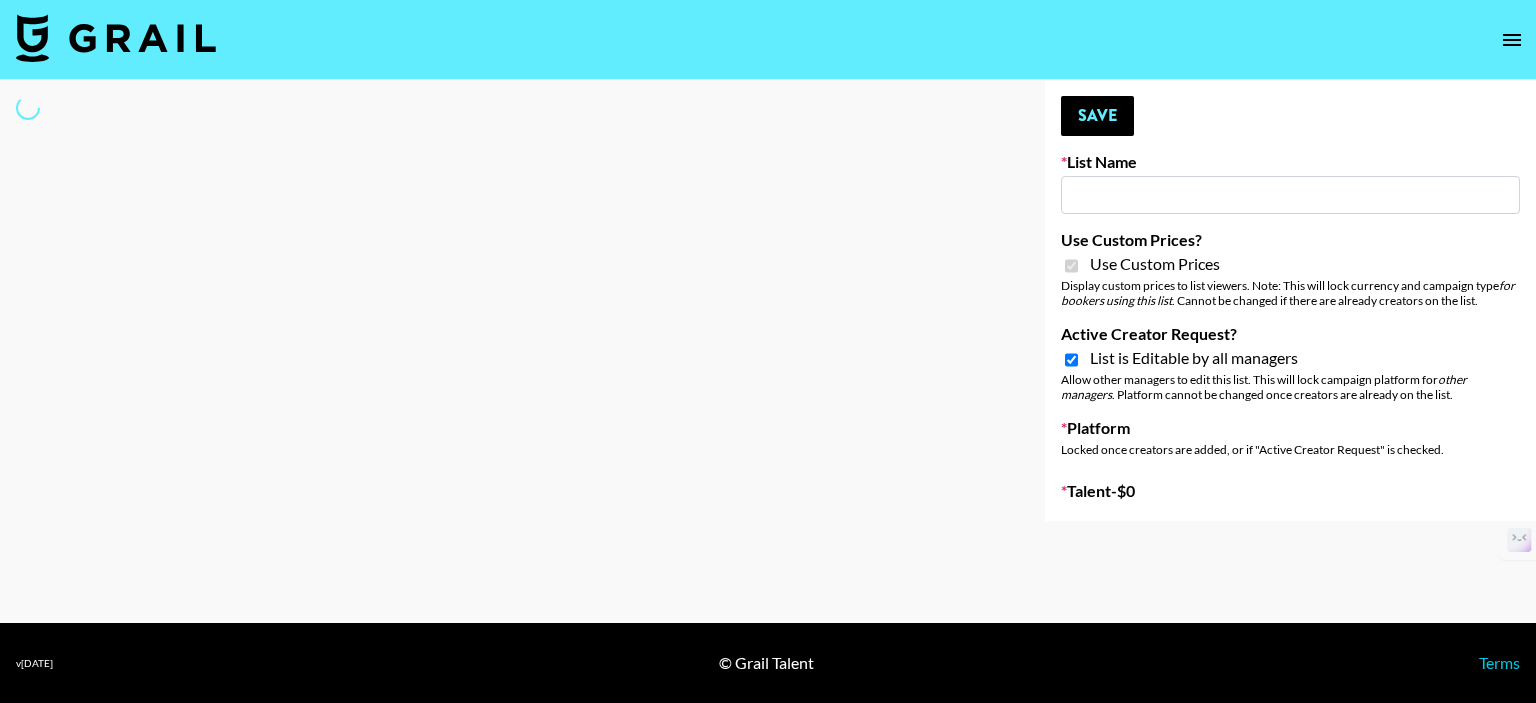 select on "Brand" 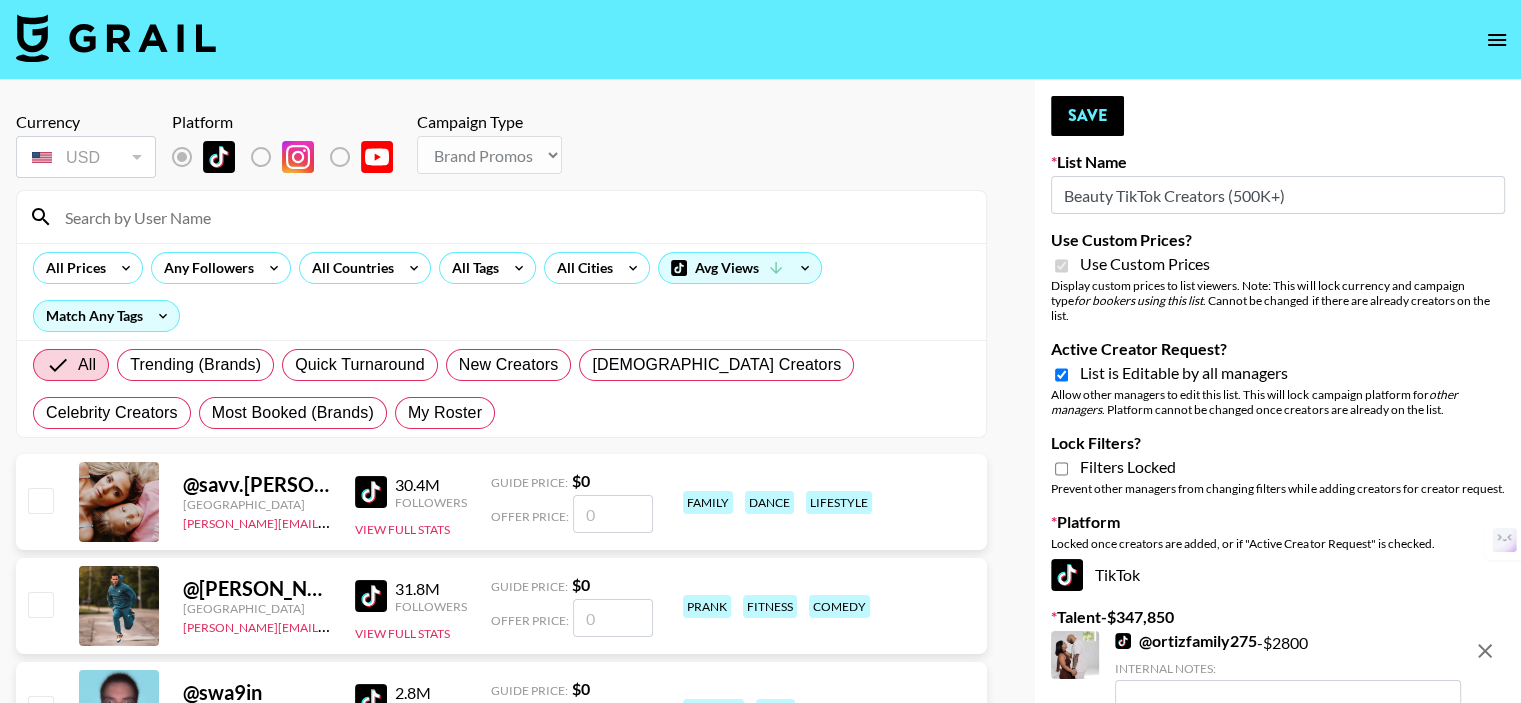 type on "Beauty TikTok Creators (500K+)" 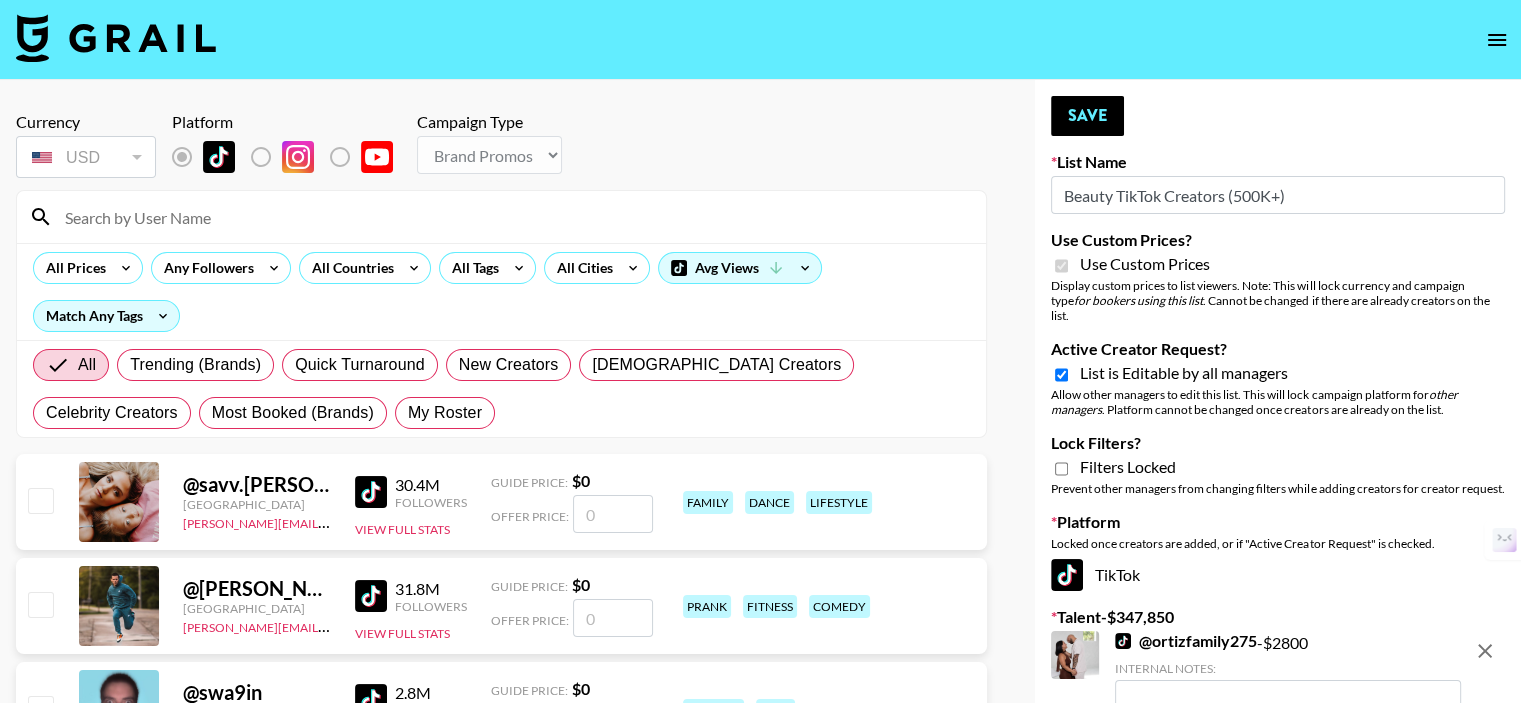 checkbox on "true" 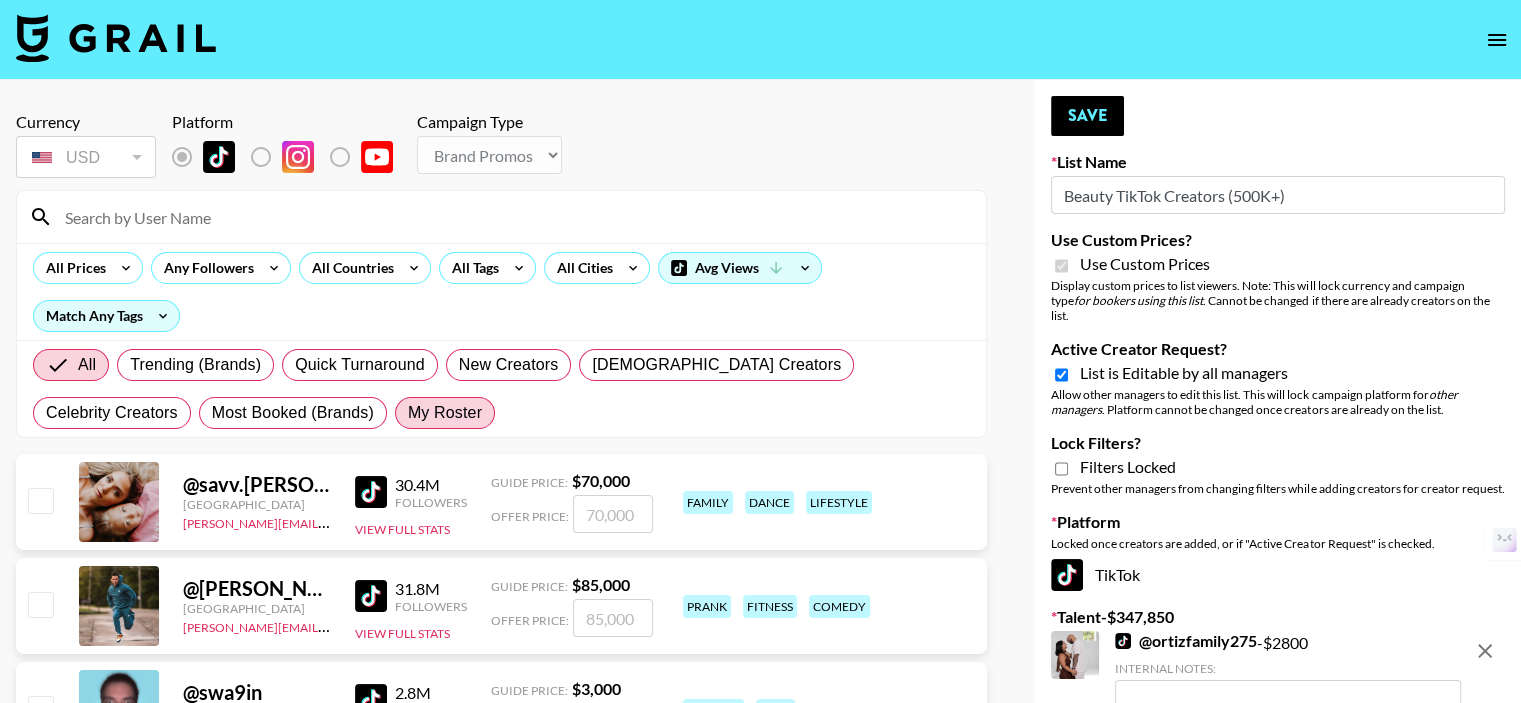 click on "My Roster" at bounding box center [445, 413] 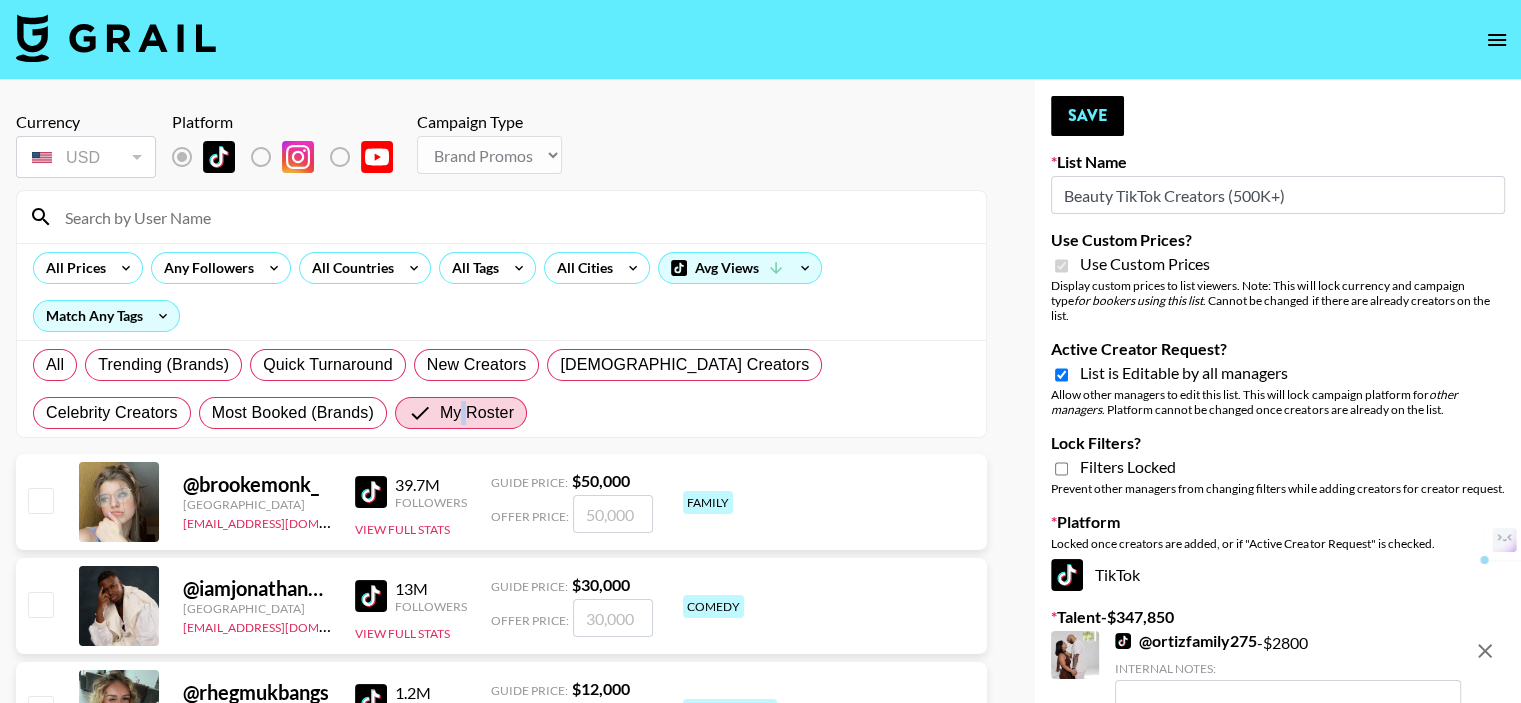 click at bounding box center [40, 500] 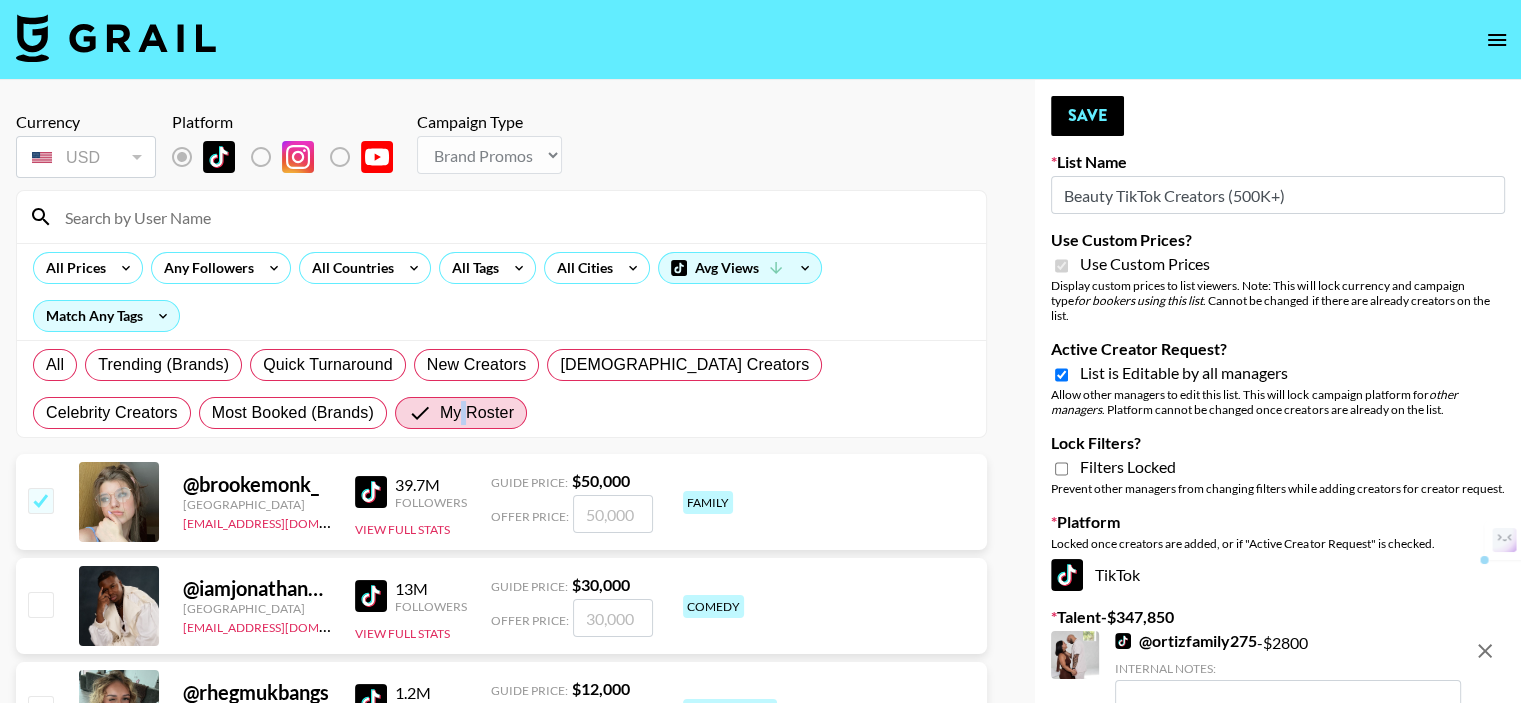 checkbox on "true" 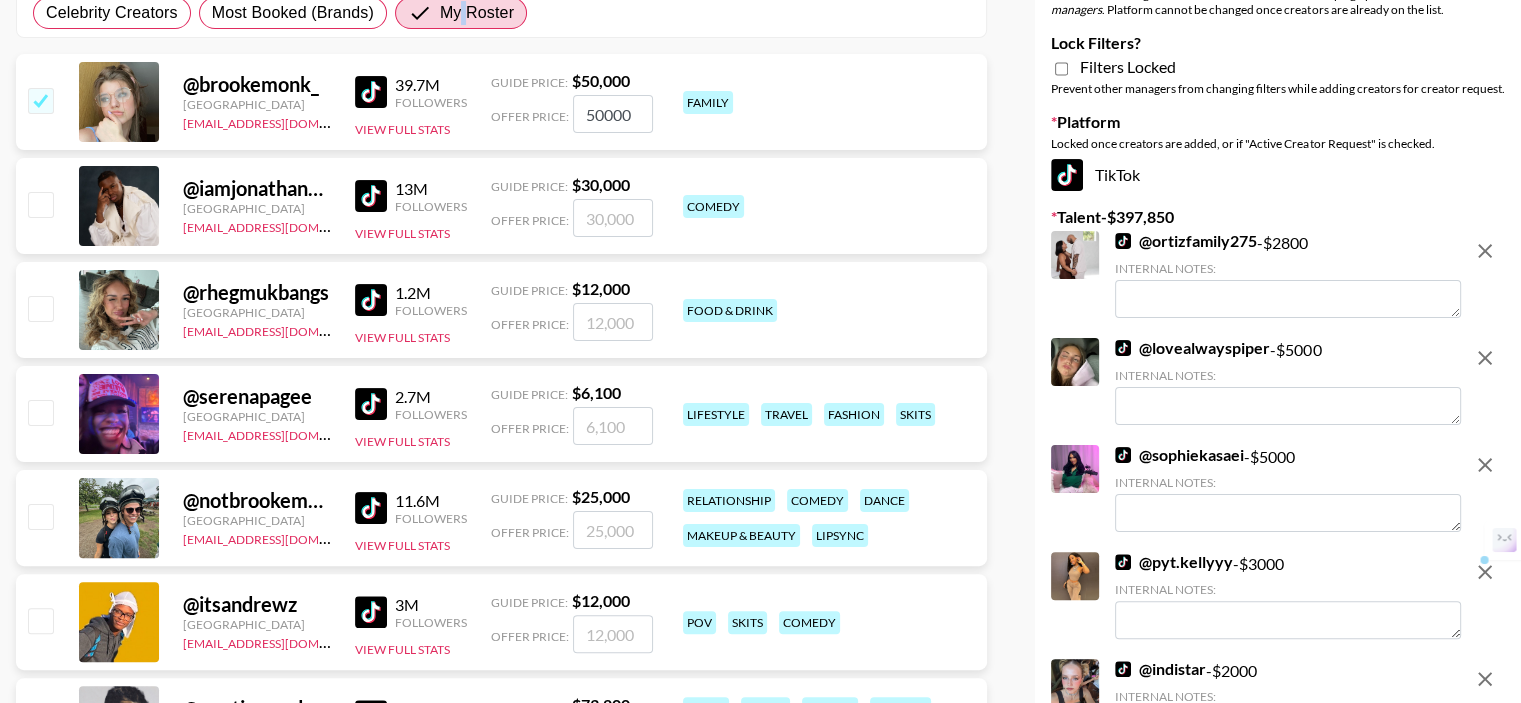 scroll, scrollTop: 467, scrollLeft: 0, axis: vertical 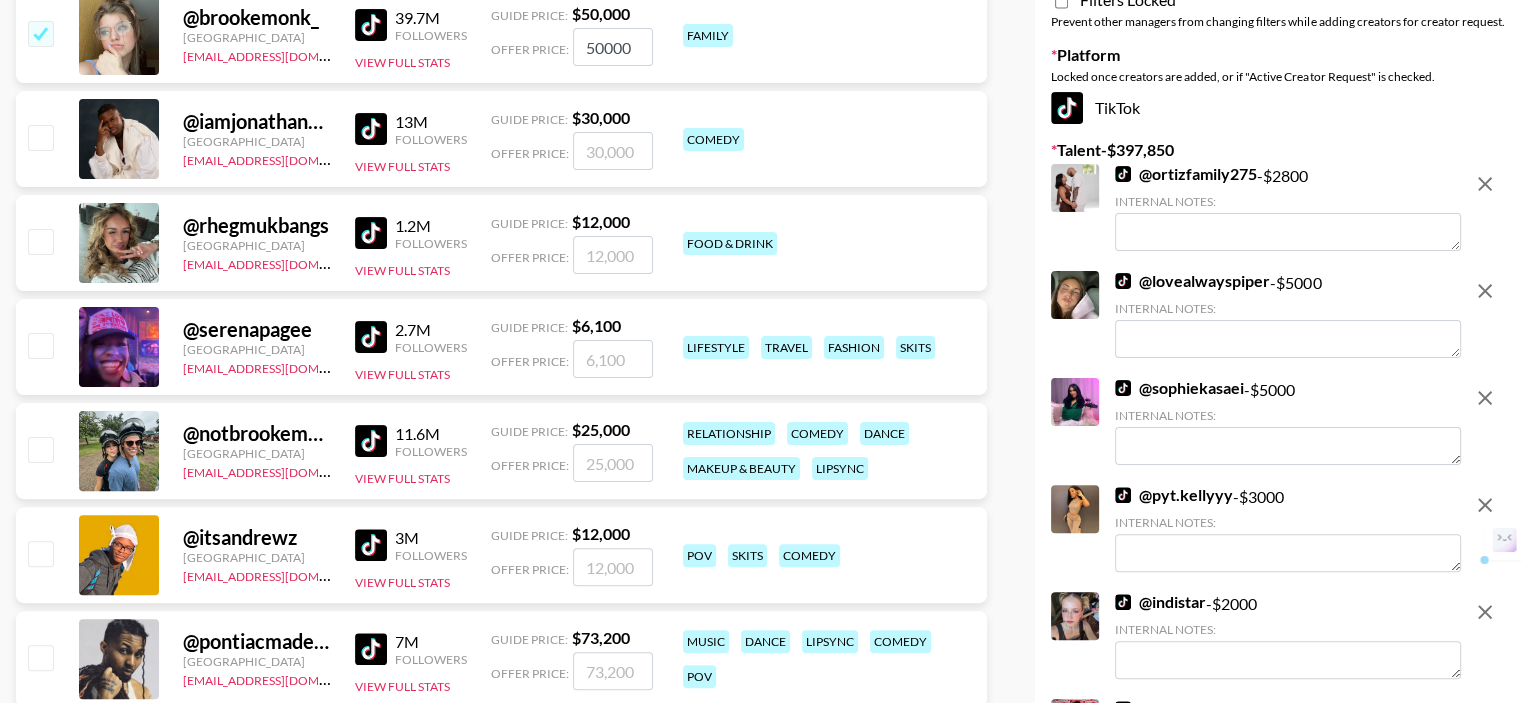 click on "@ serenapagee United States denver@grail-talent.com 2.7M Followers View Full Stats Guide Price: $ 6,100 Offer Price: lifestyle travel fashion skits" at bounding box center (501, 347) 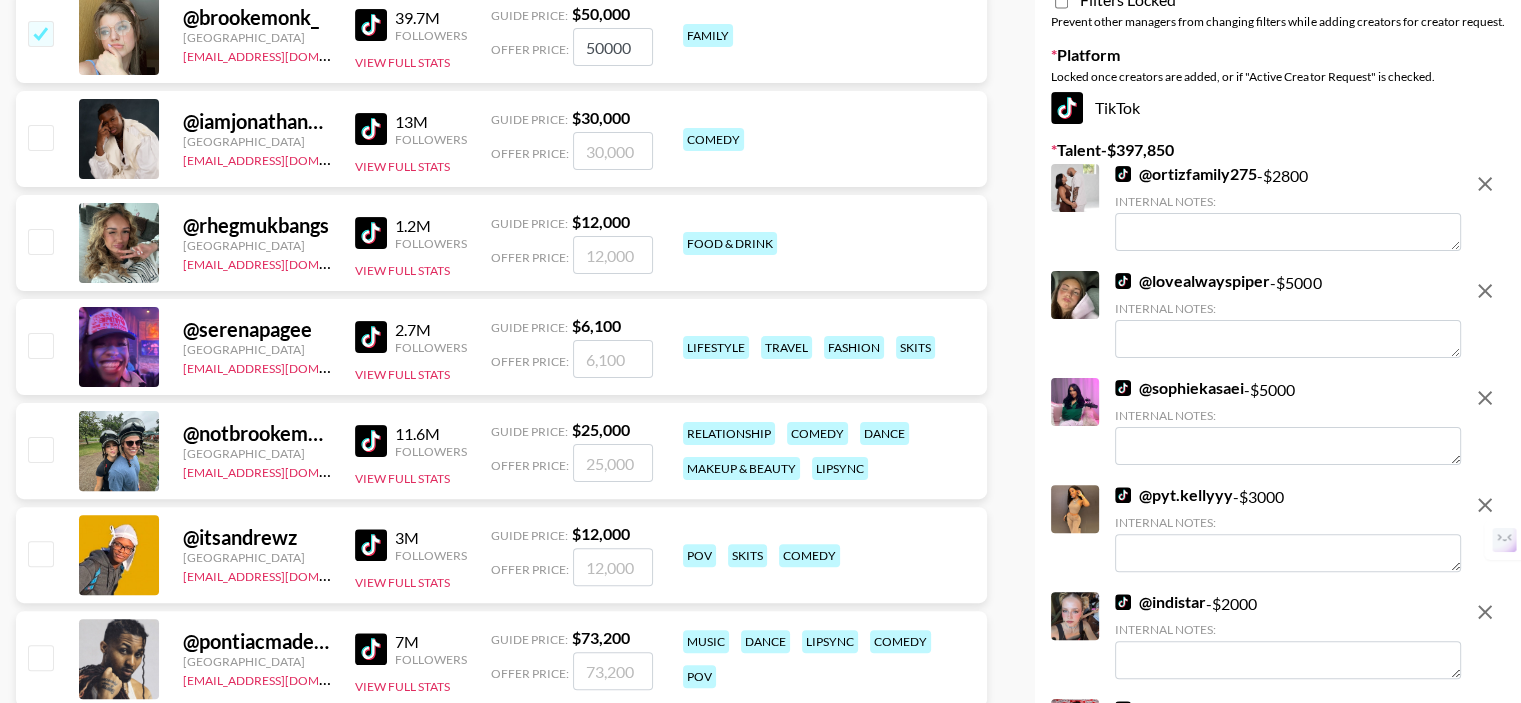 click at bounding box center (40, 449) 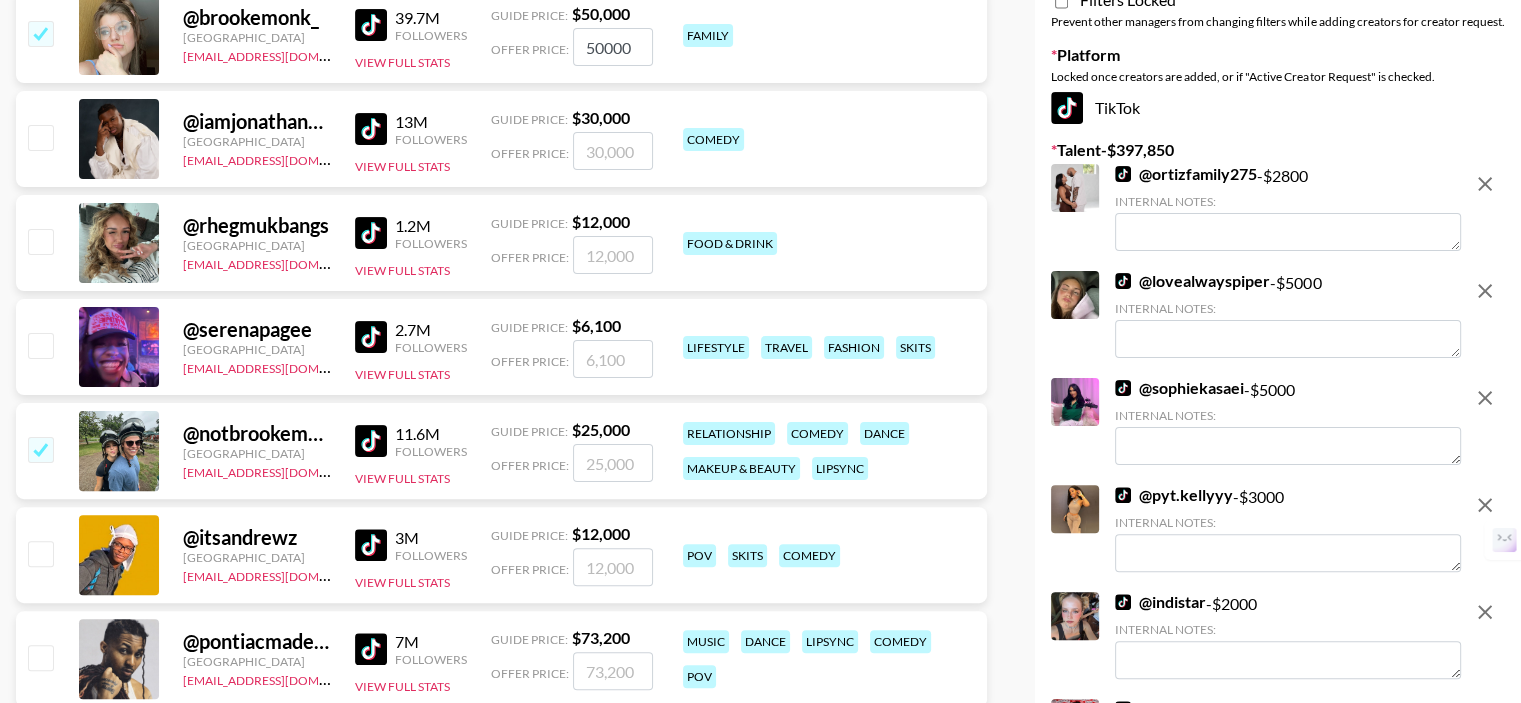 checkbox on "true" 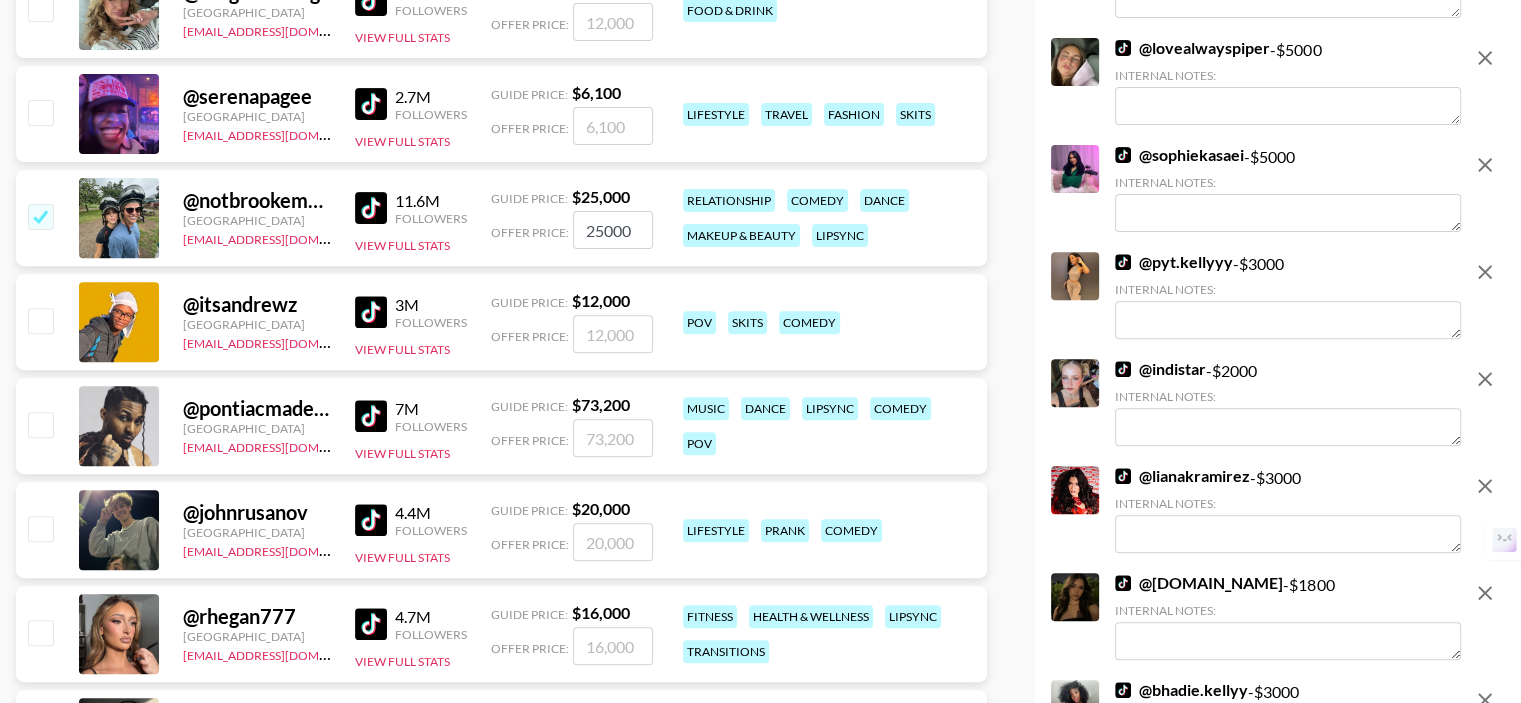 type on "25000" 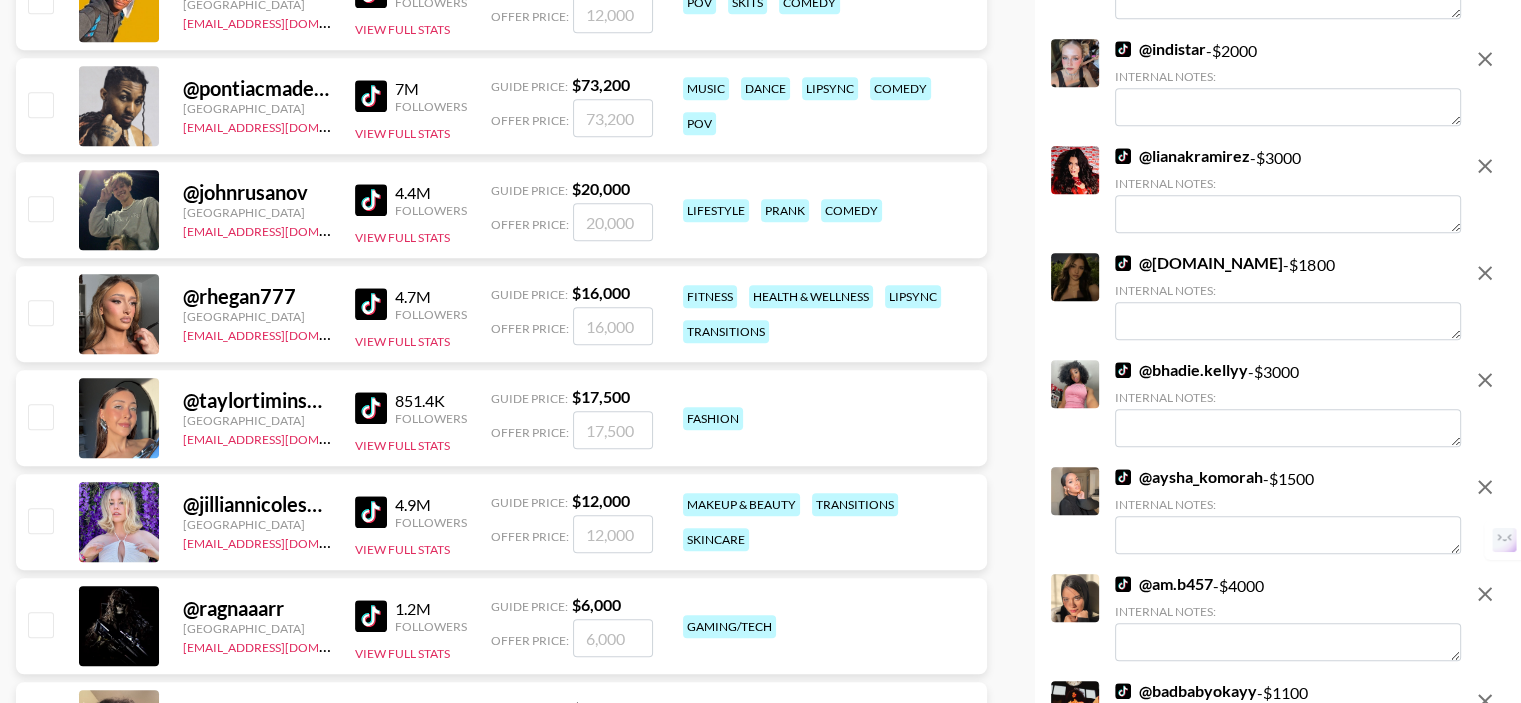 scroll, scrollTop: 1200, scrollLeft: 0, axis: vertical 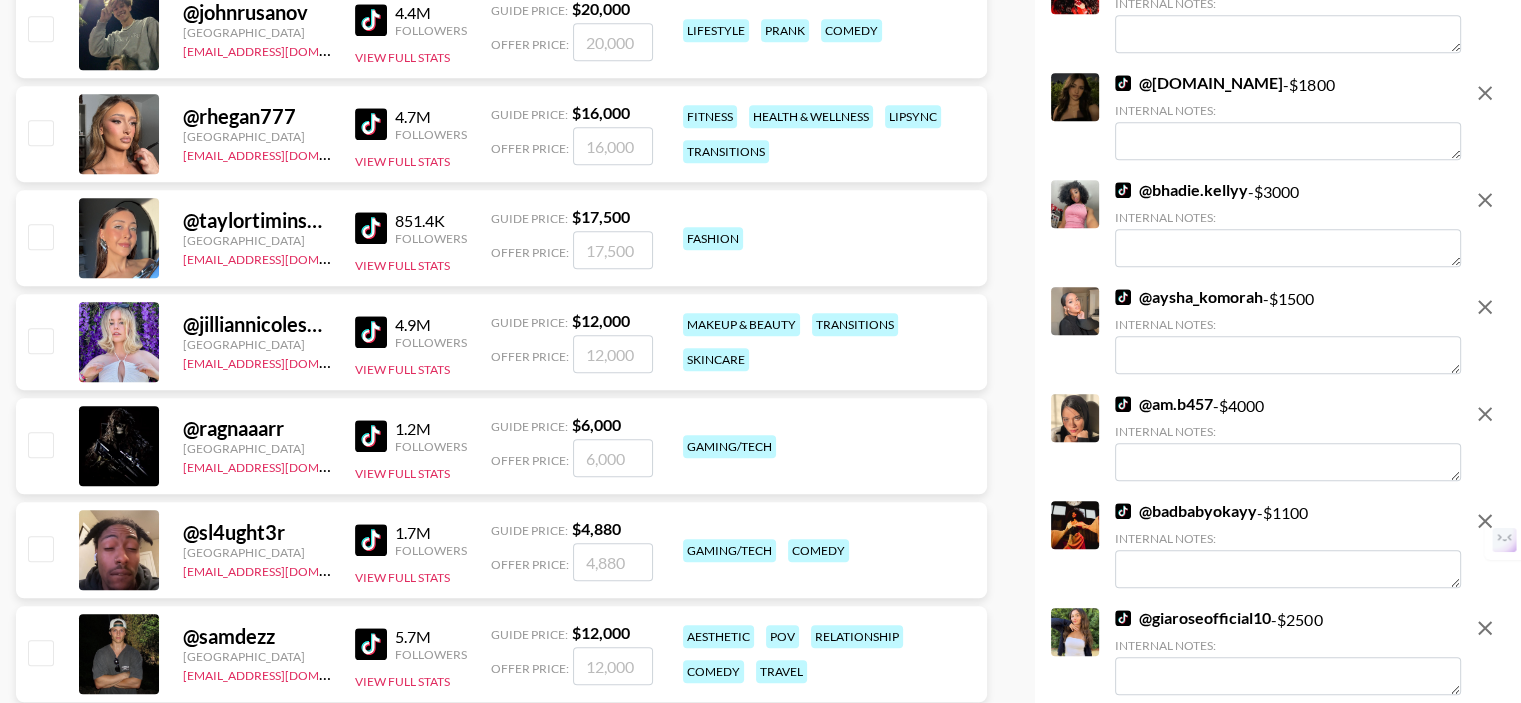 click at bounding box center (40, 340) 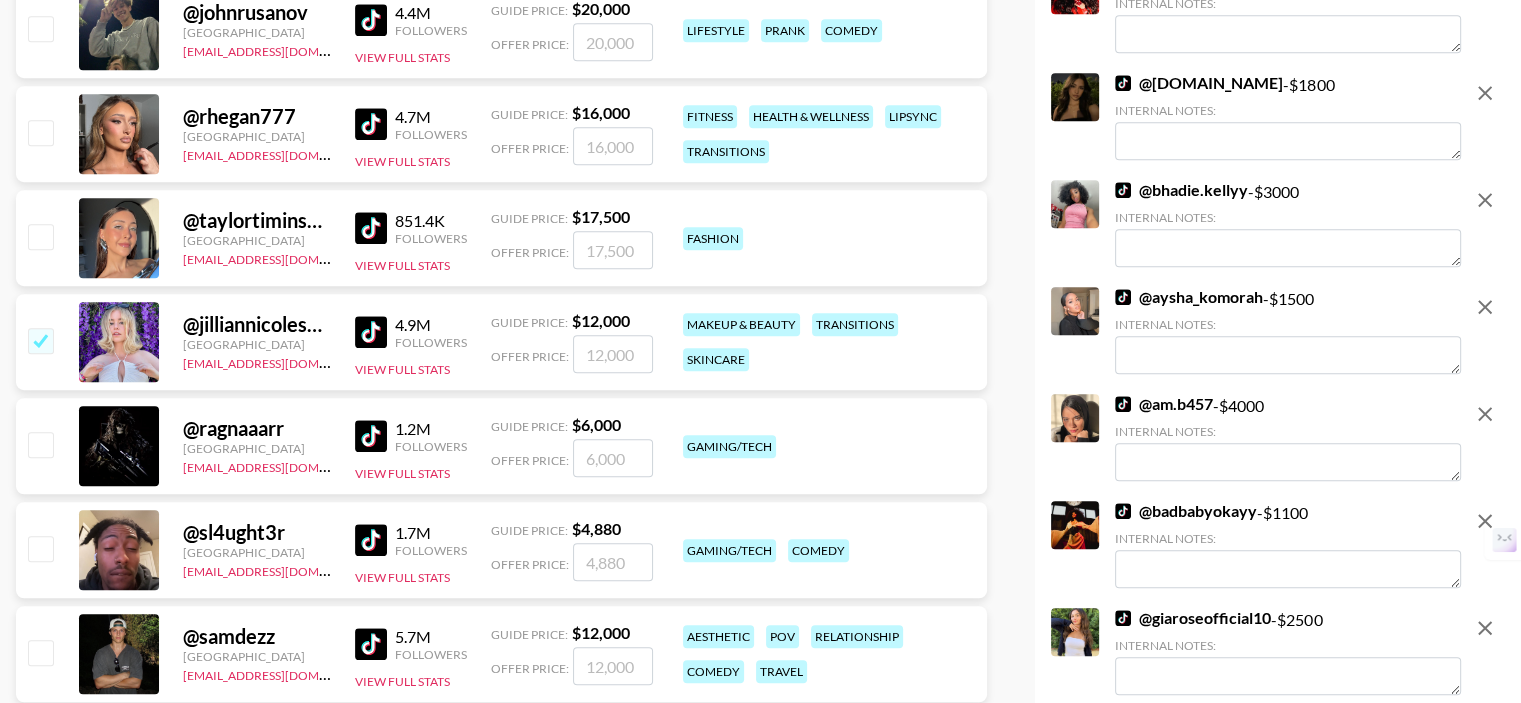 checkbox on "true" 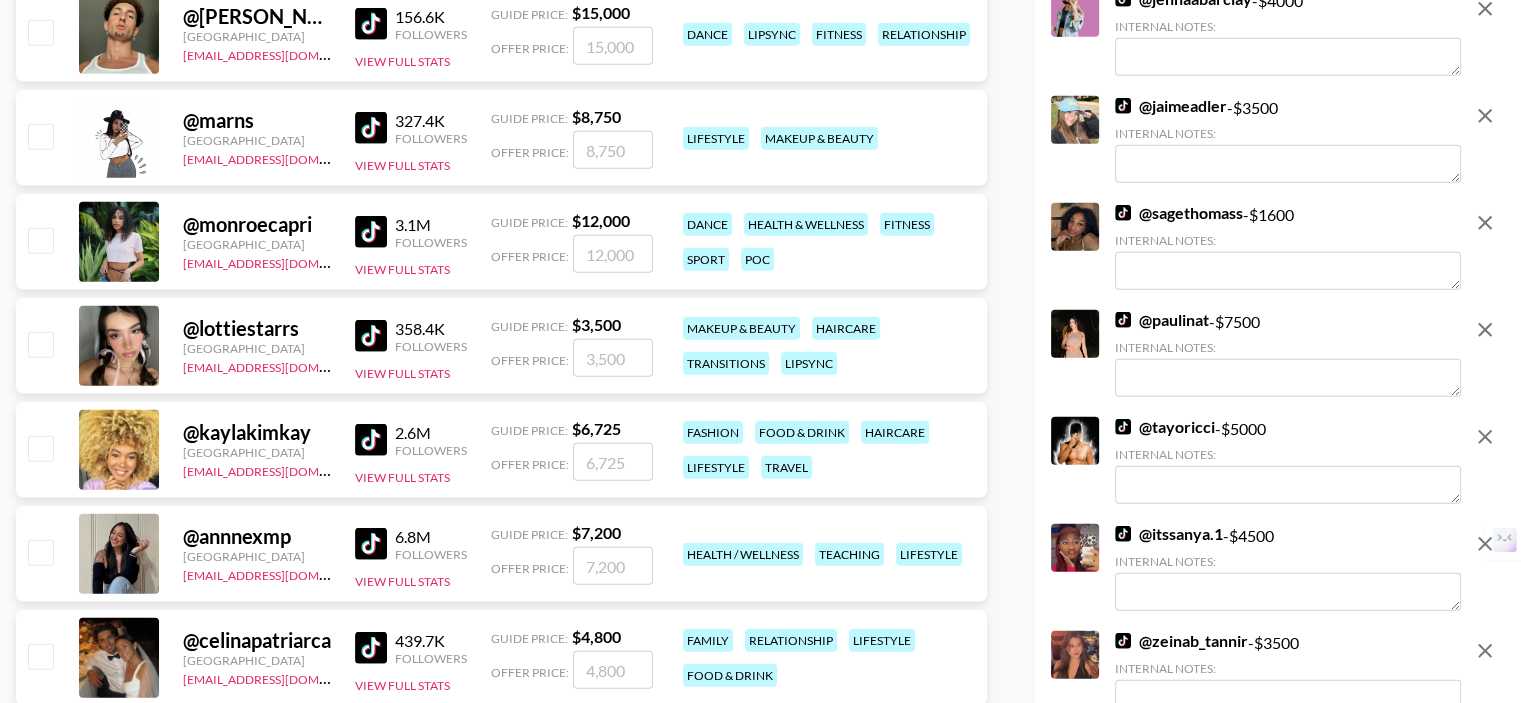 scroll, scrollTop: 5800, scrollLeft: 0, axis: vertical 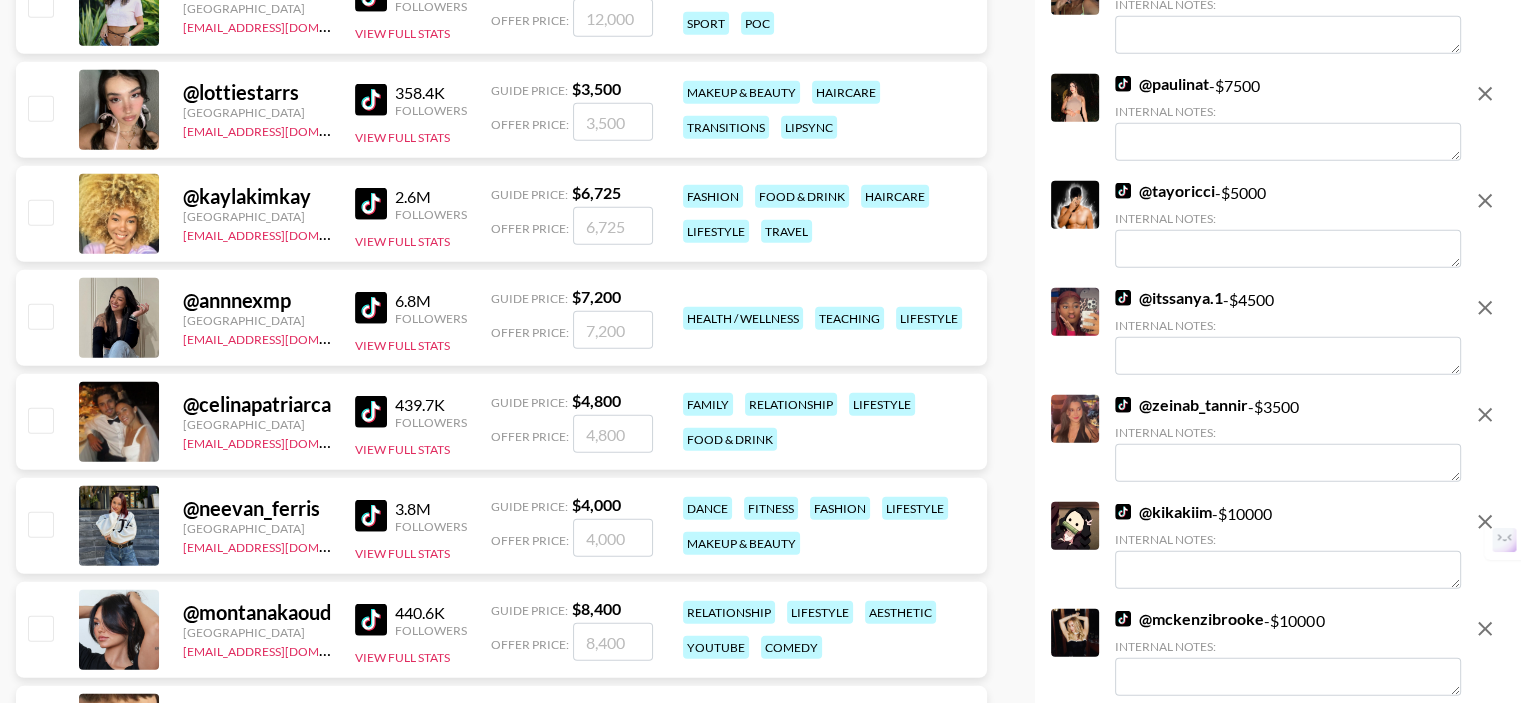 click at bounding box center [40, 108] 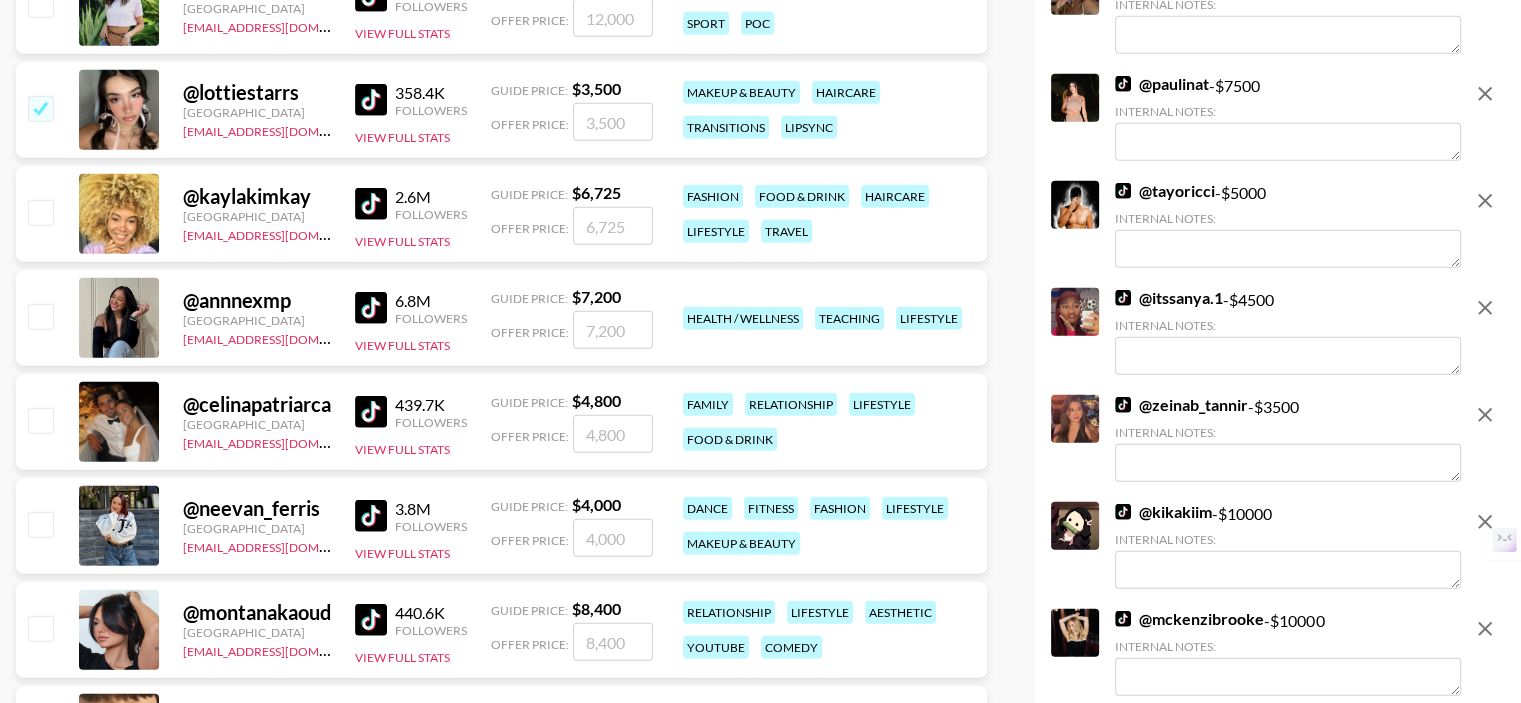 checkbox on "true" 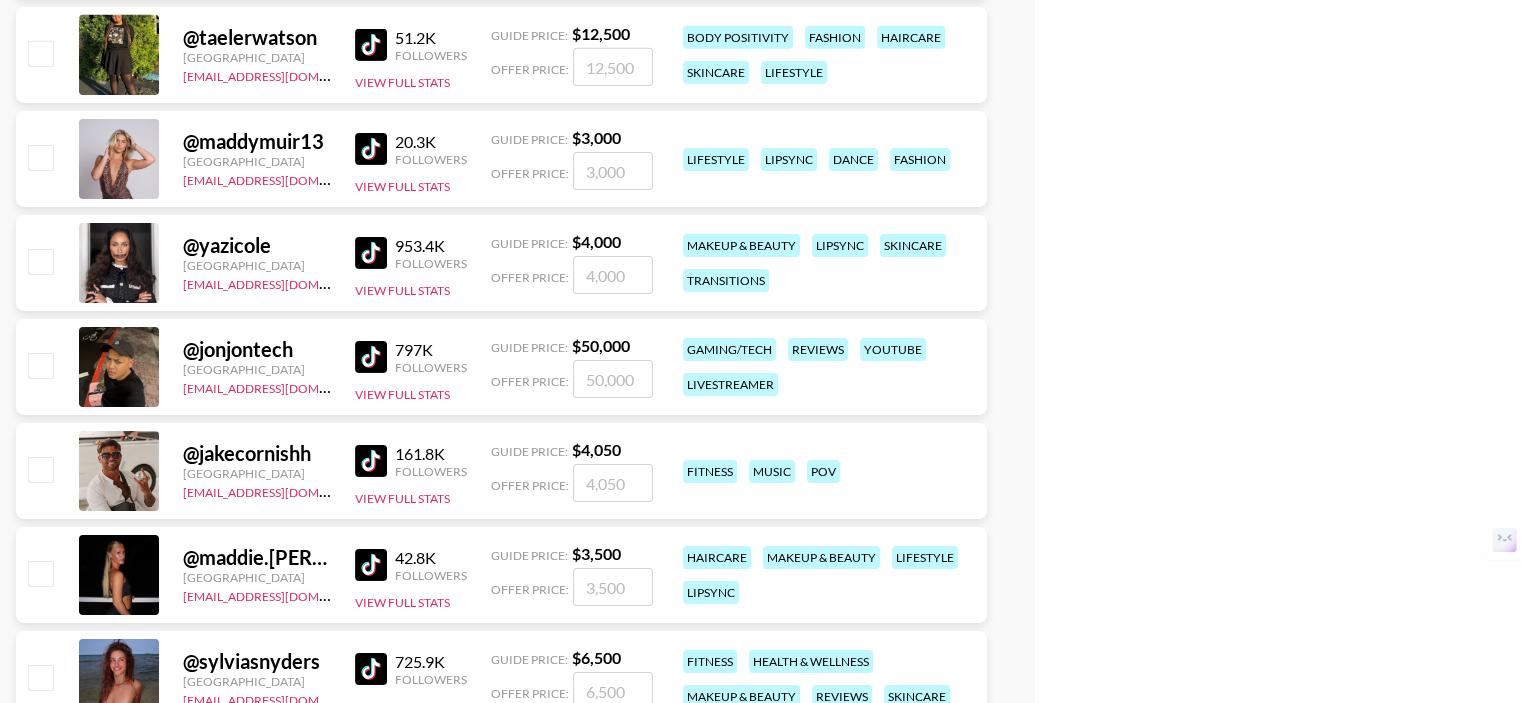 scroll, scrollTop: 14639, scrollLeft: 0, axis: vertical 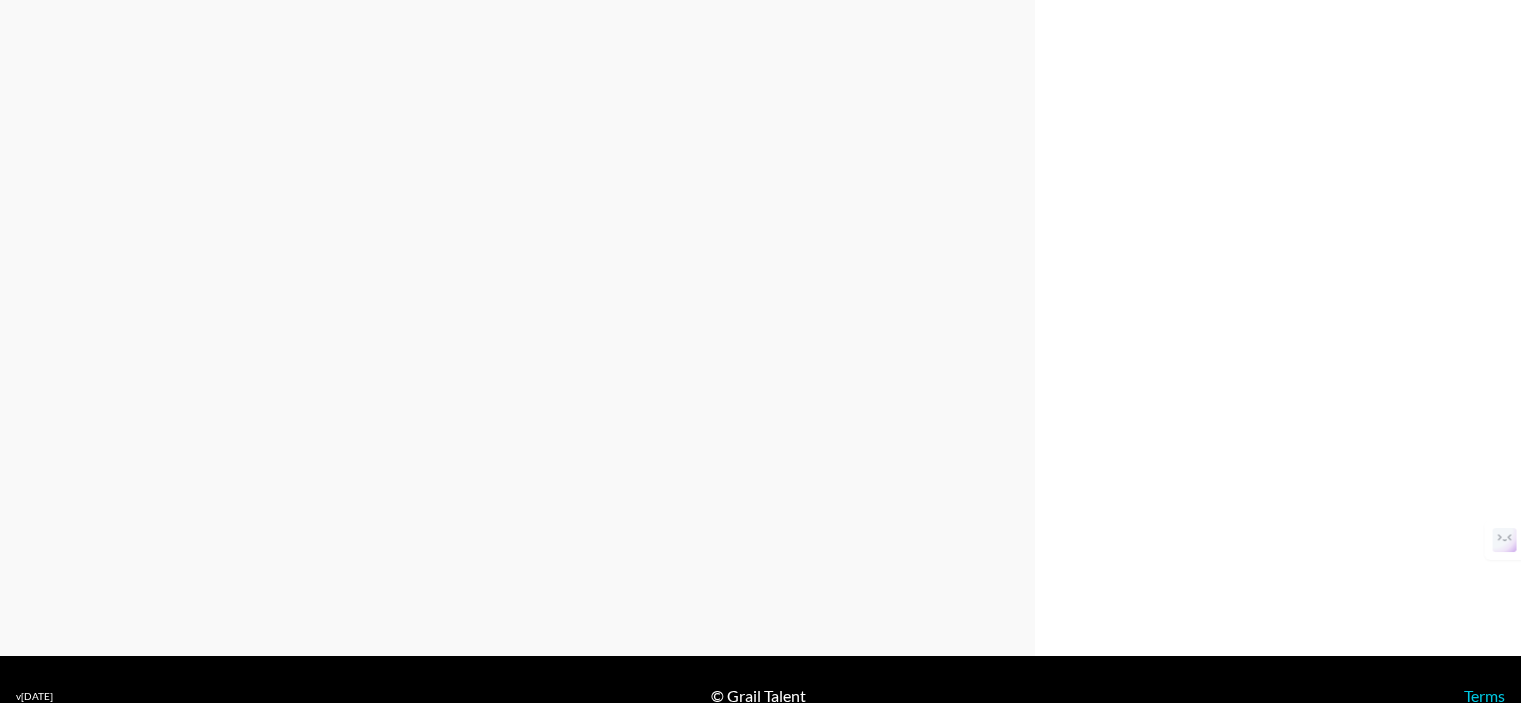 click at bounding box center [760, -14567] 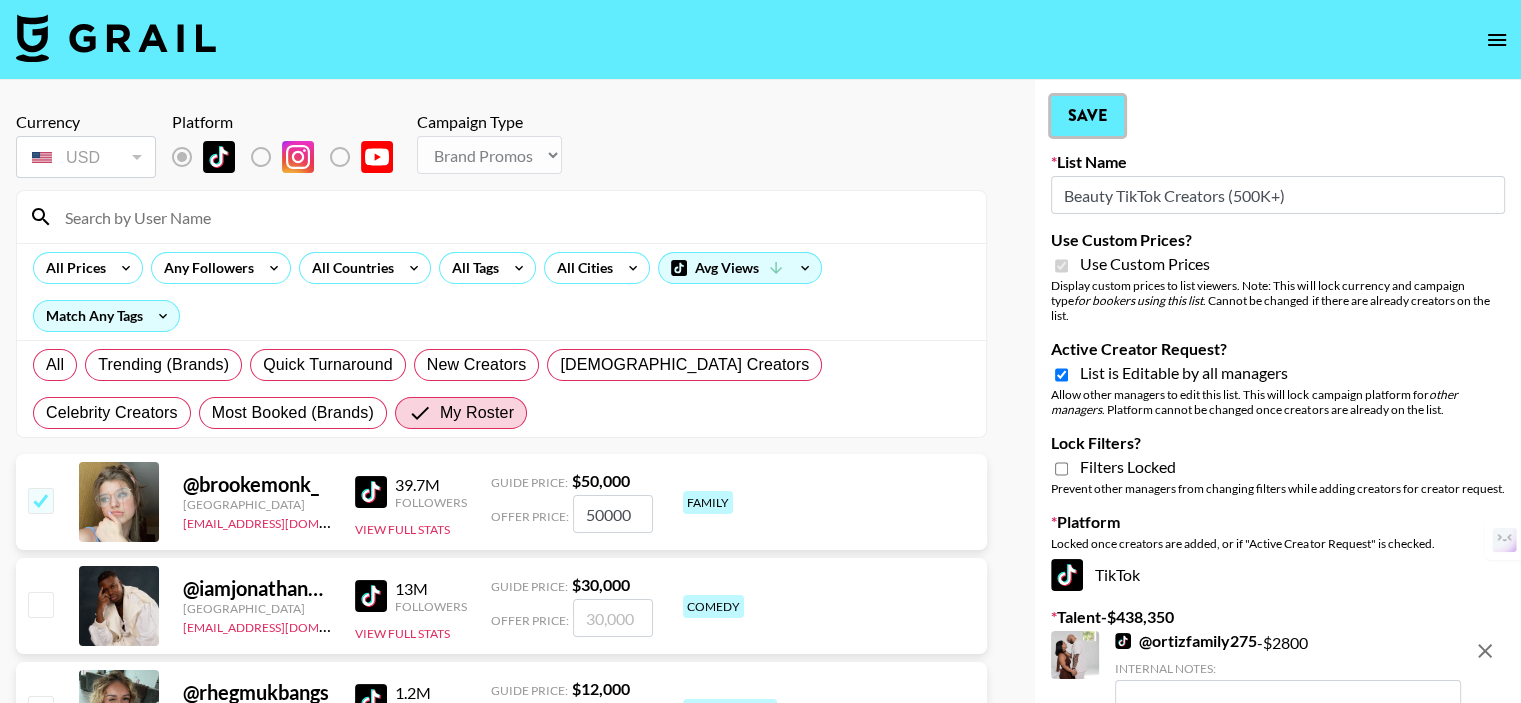click on "Save" at bounding box center (1087, 116) 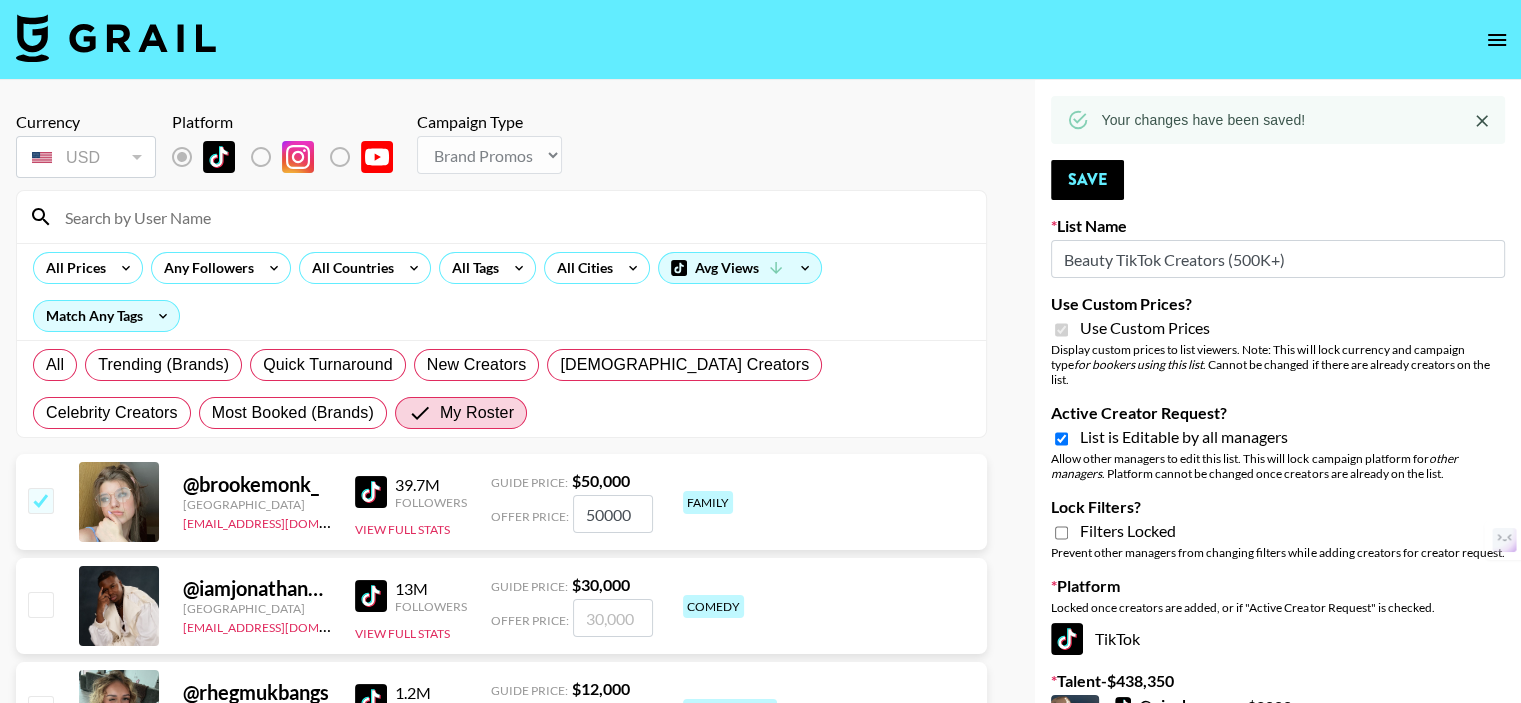 click 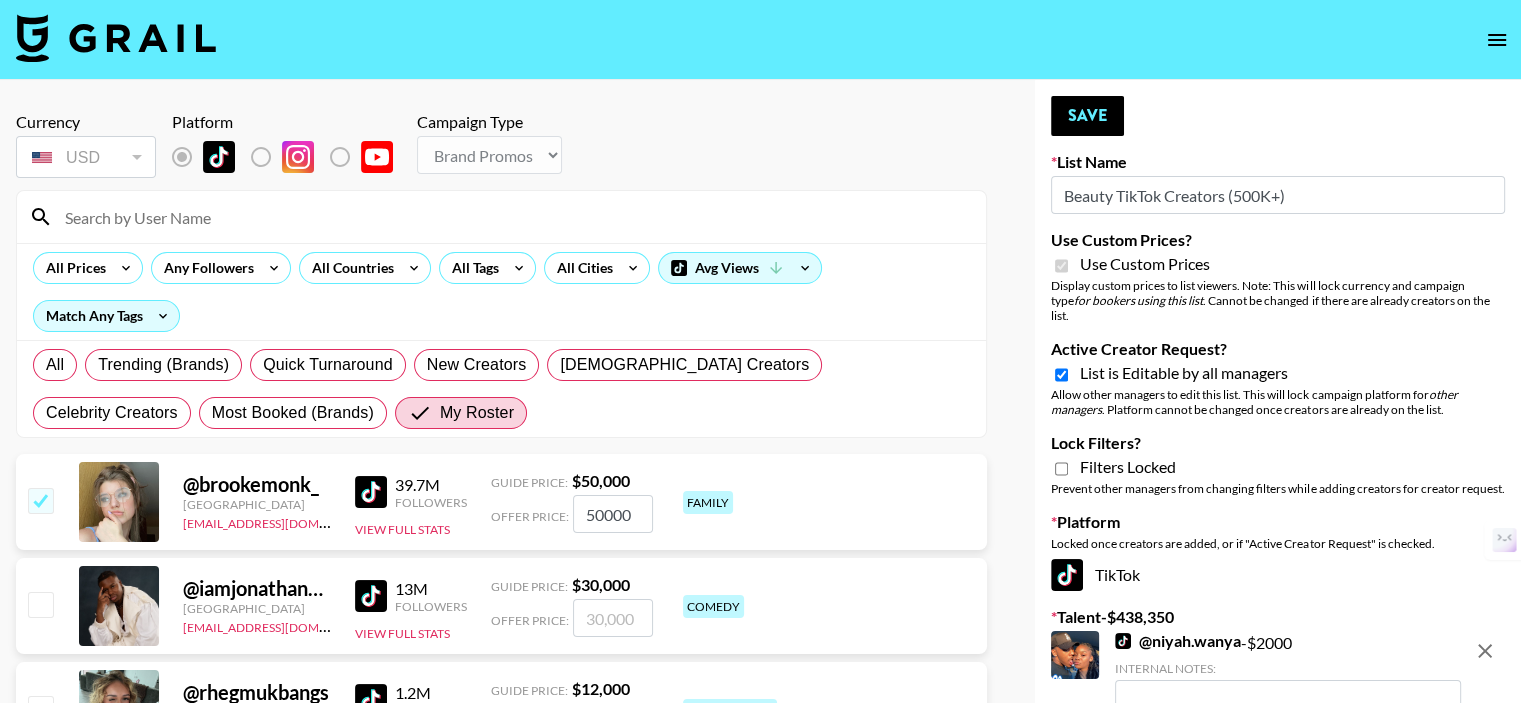 click at bounding box center [513, 217] 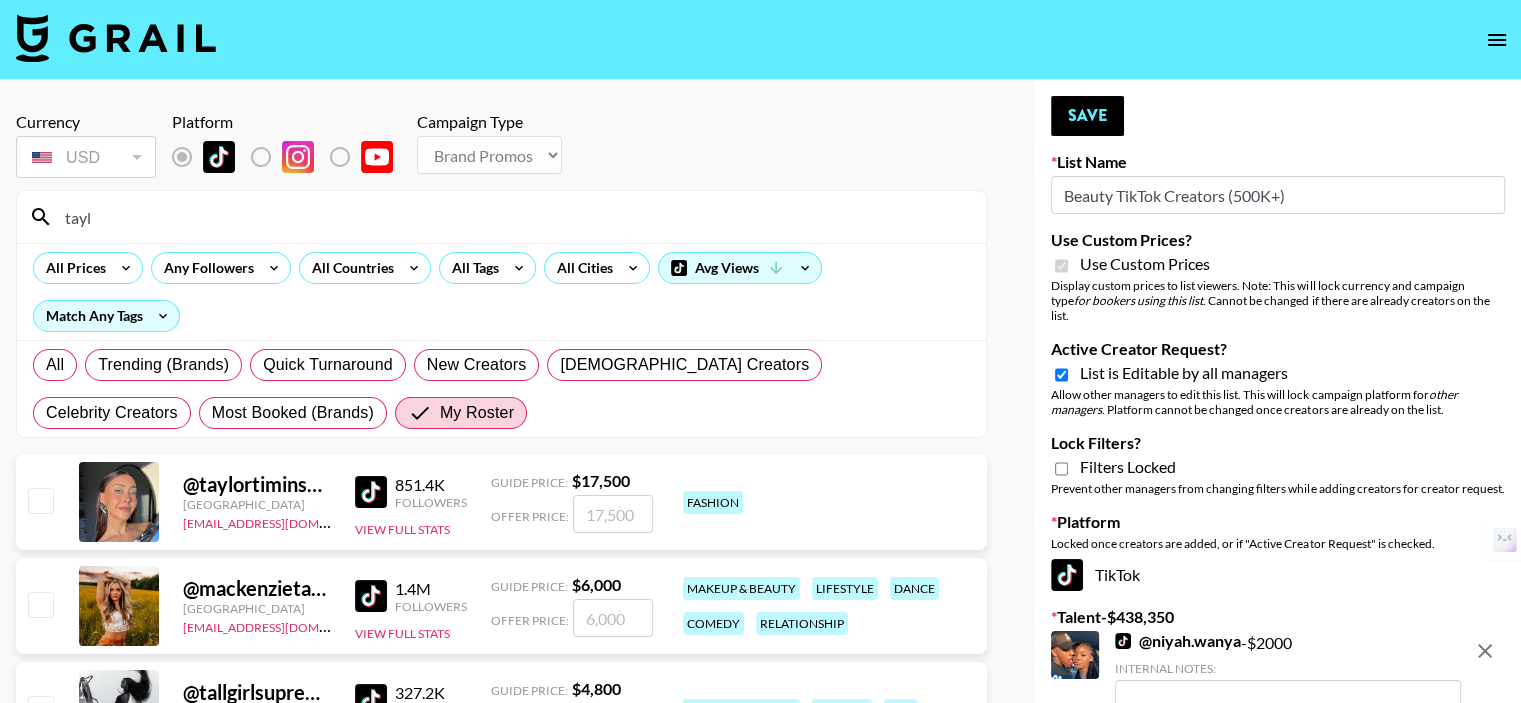 type on "tayl" 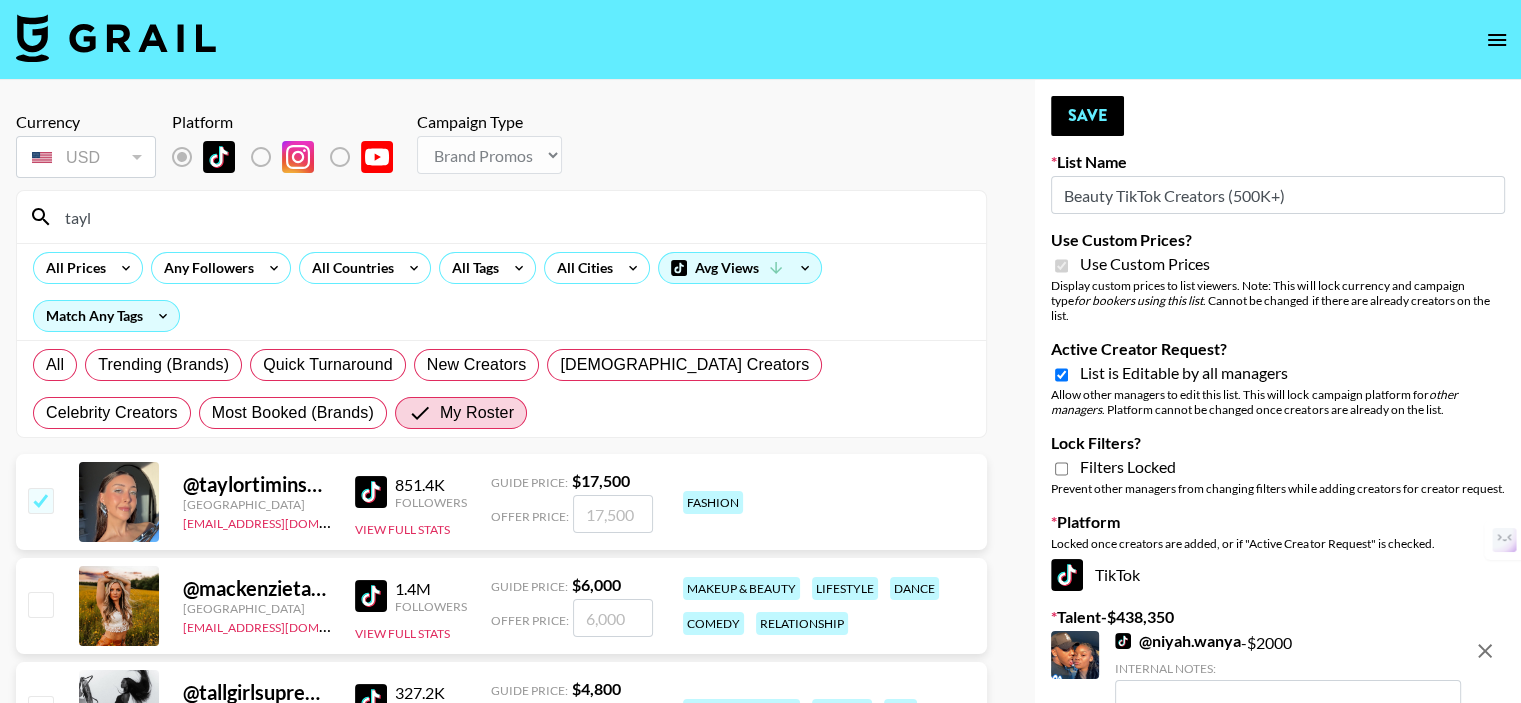 checkbox on "true" 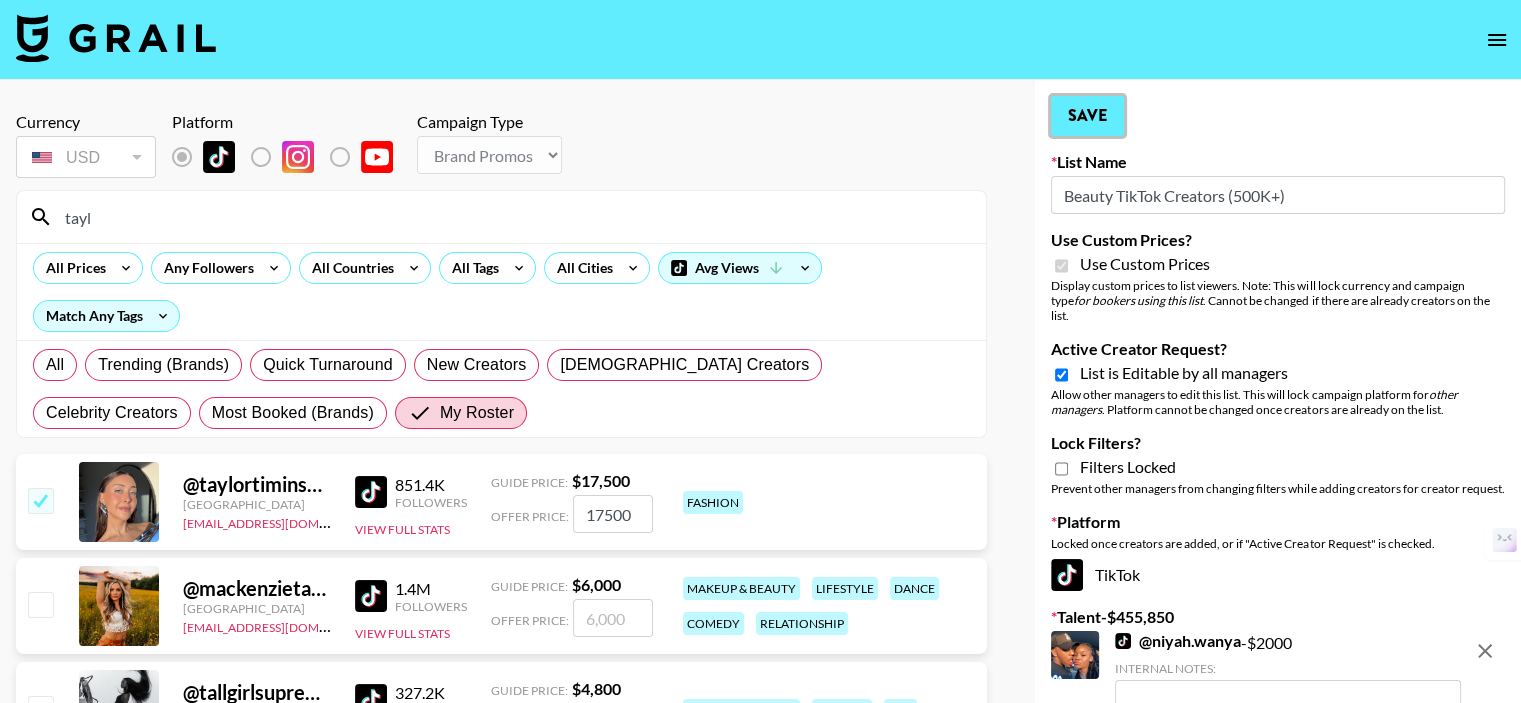 click on "Save" at bounding box center (1087, 116) 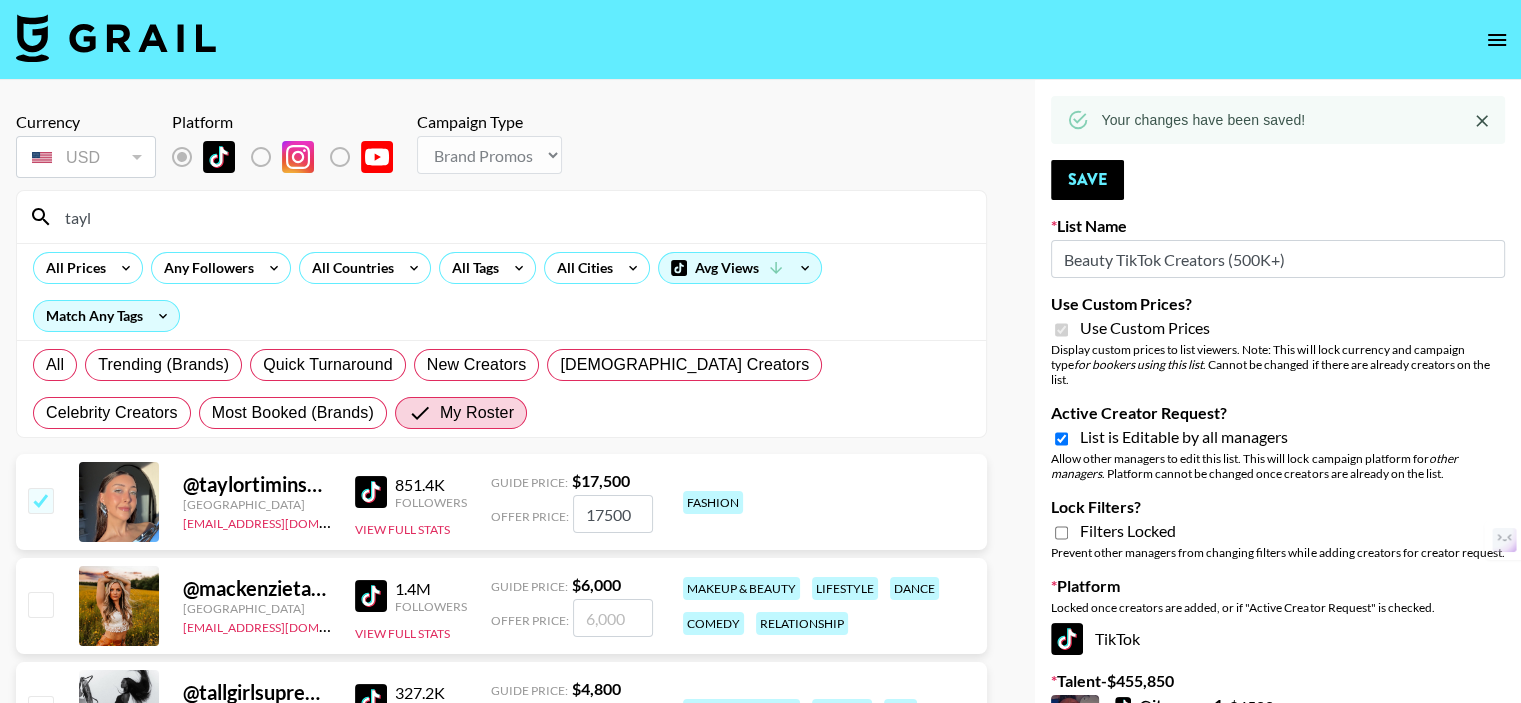 click 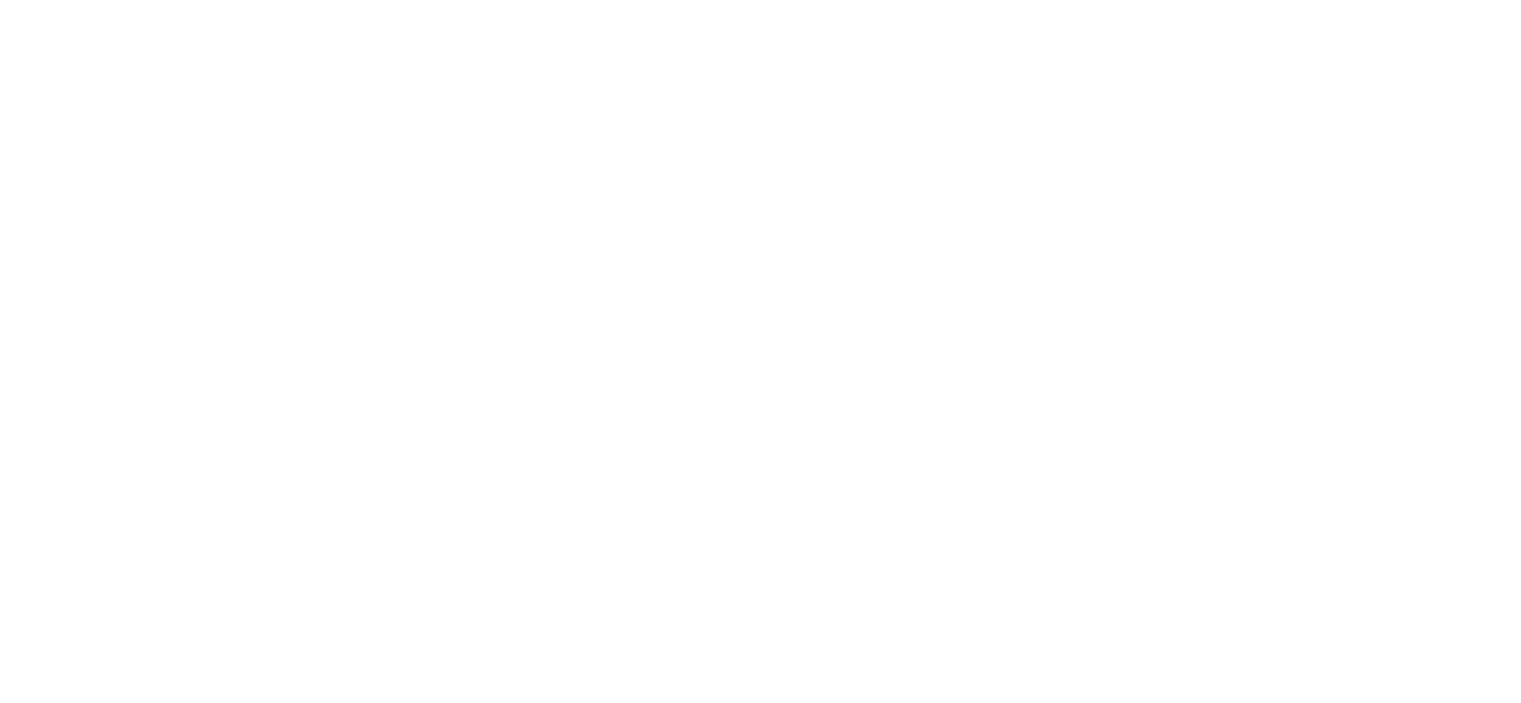 scroll, scrollTop: 0, scrollLeft: 0, axis: both 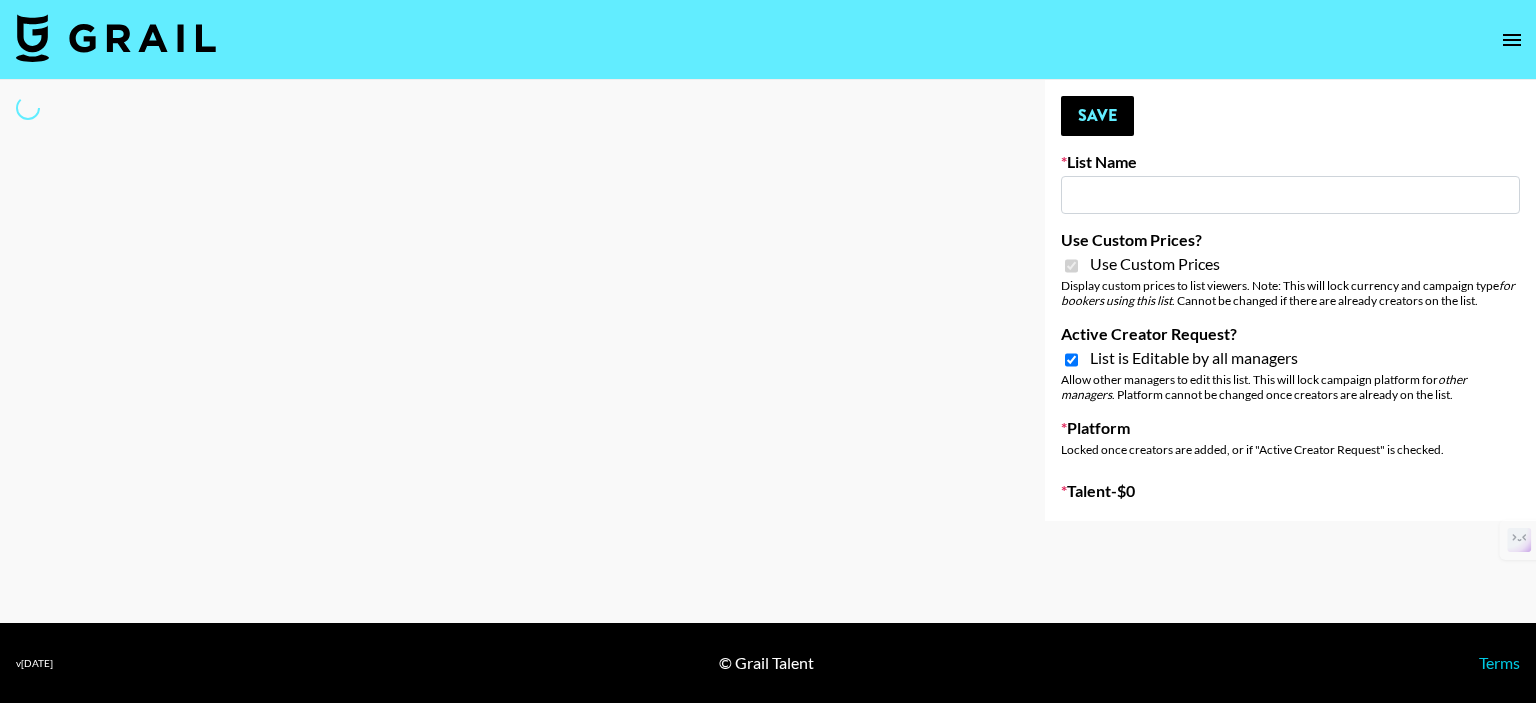 type on "PUBG ([DATE])" 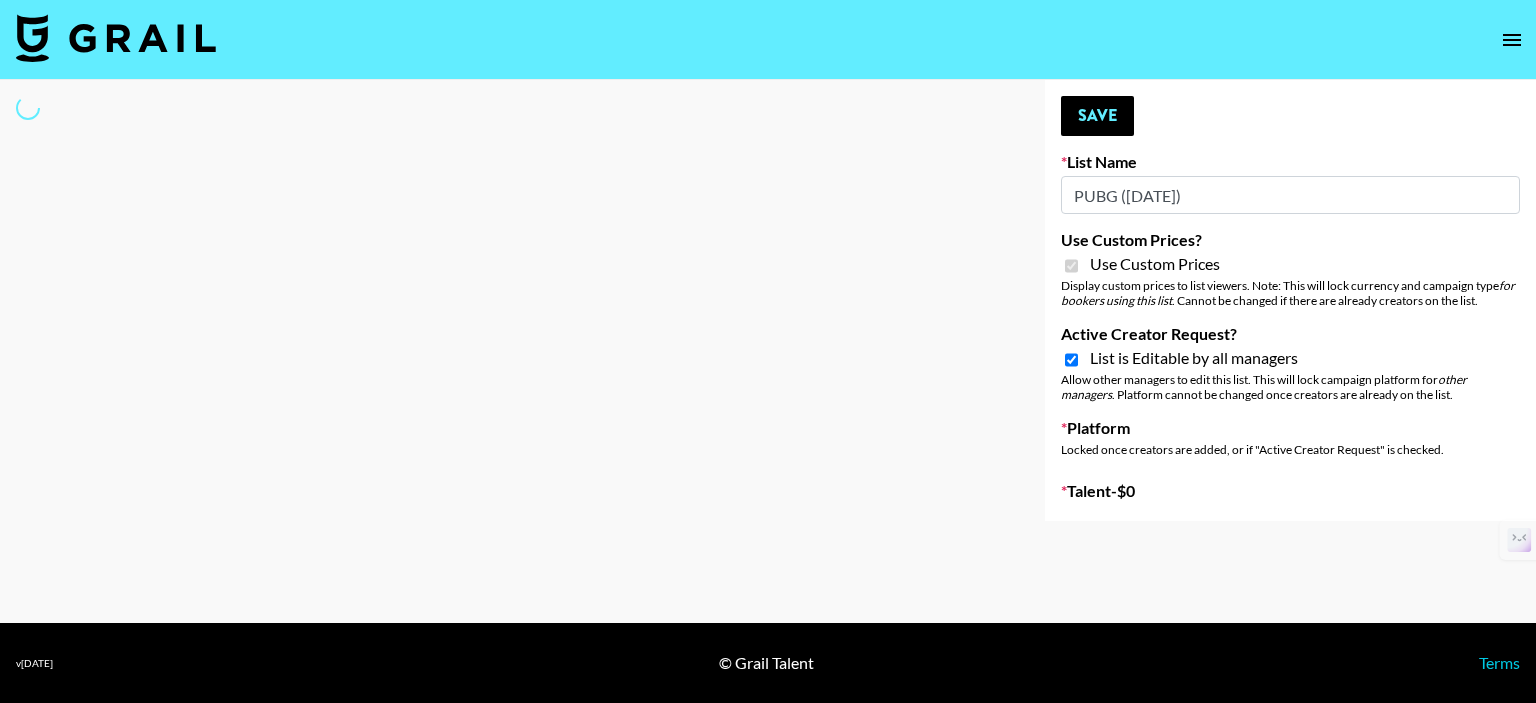 select on "Brand" 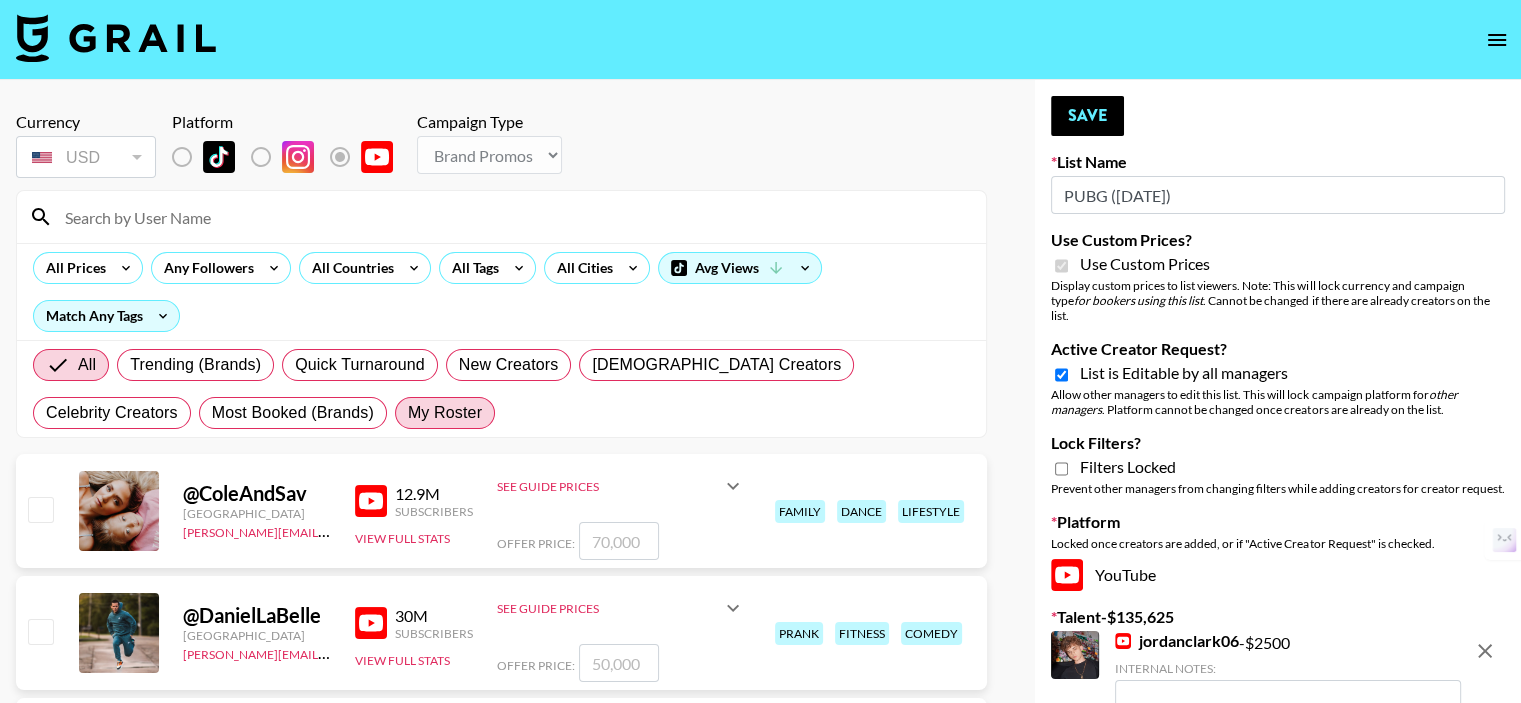 click on "My Roster" at bounding box center (445, 413) 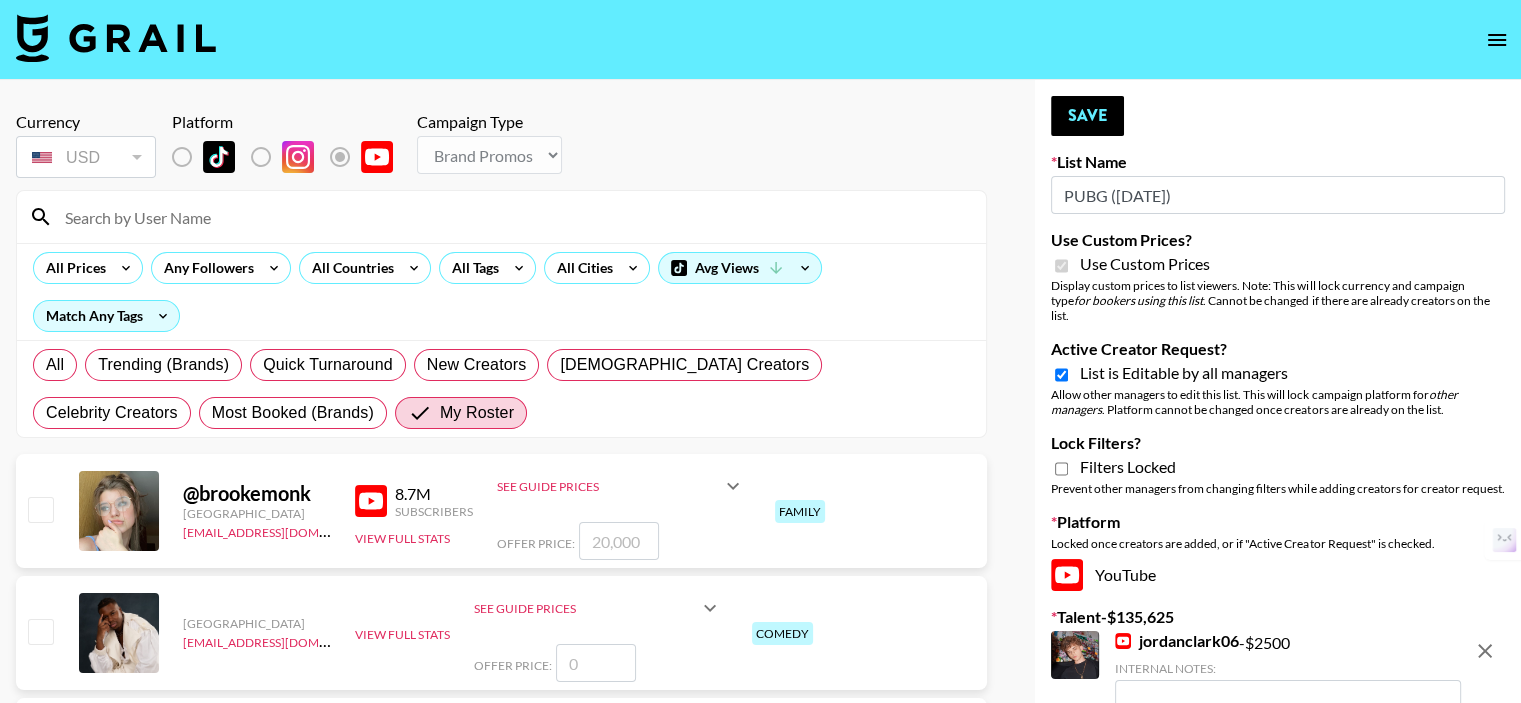 click at bounding box center [513, 217] 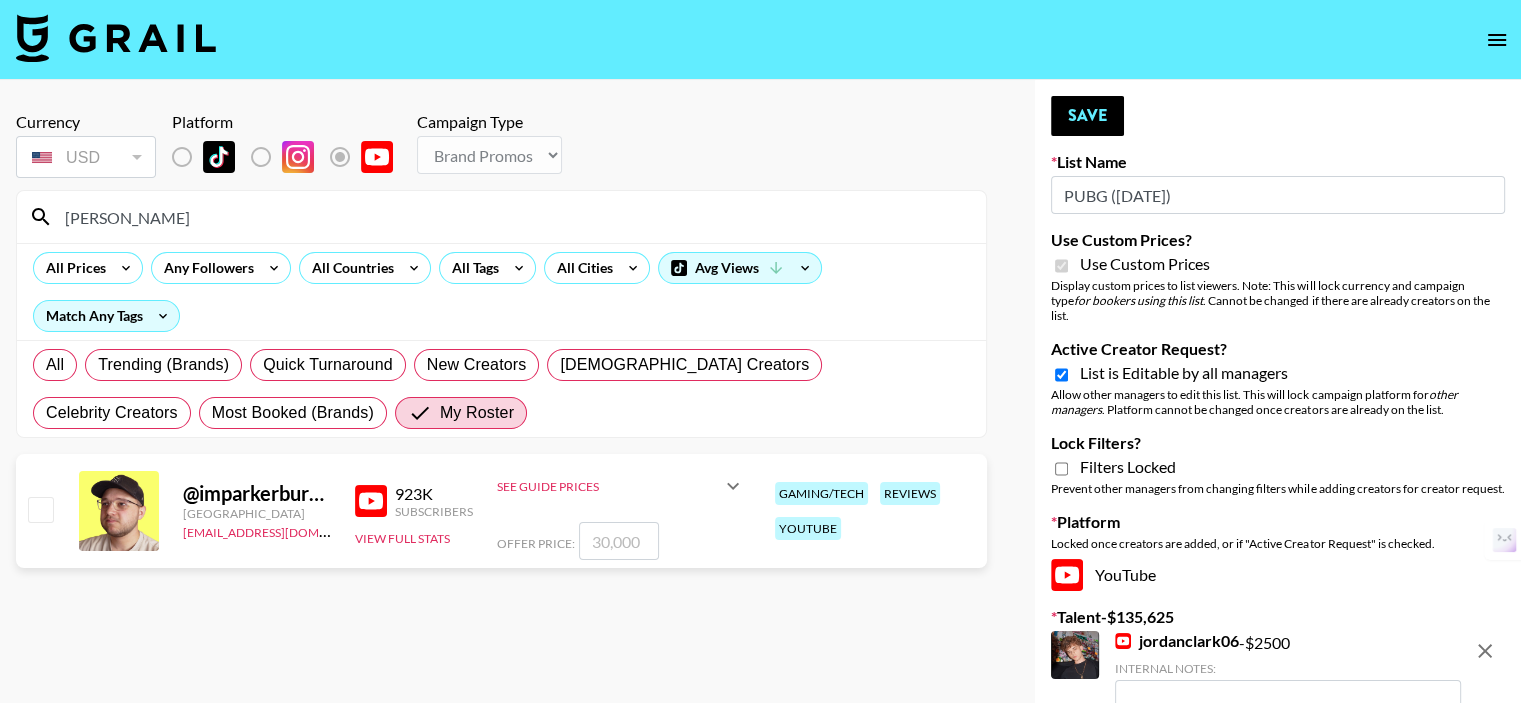click on "parker" at bounding box center [513, 217] 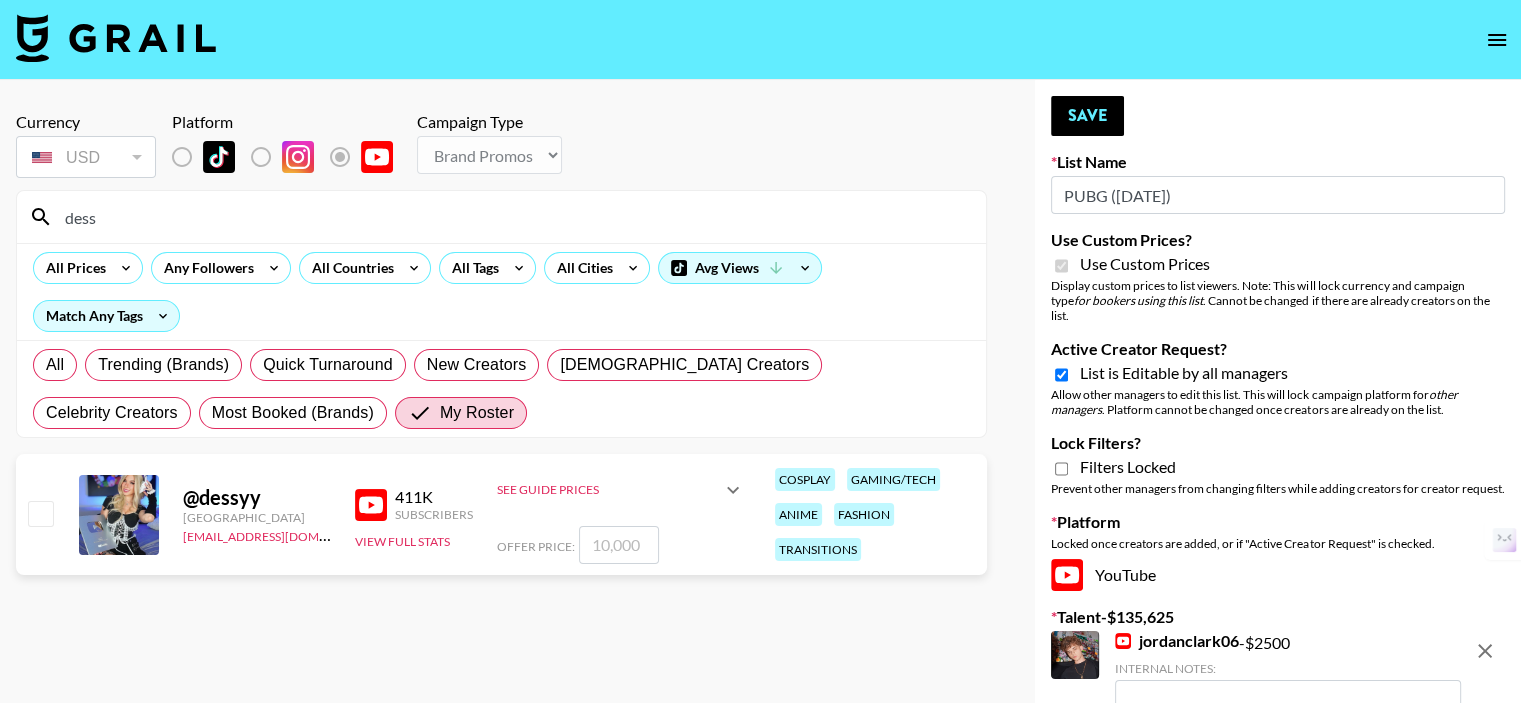 click on "dess" at bounding box center [513, 217] 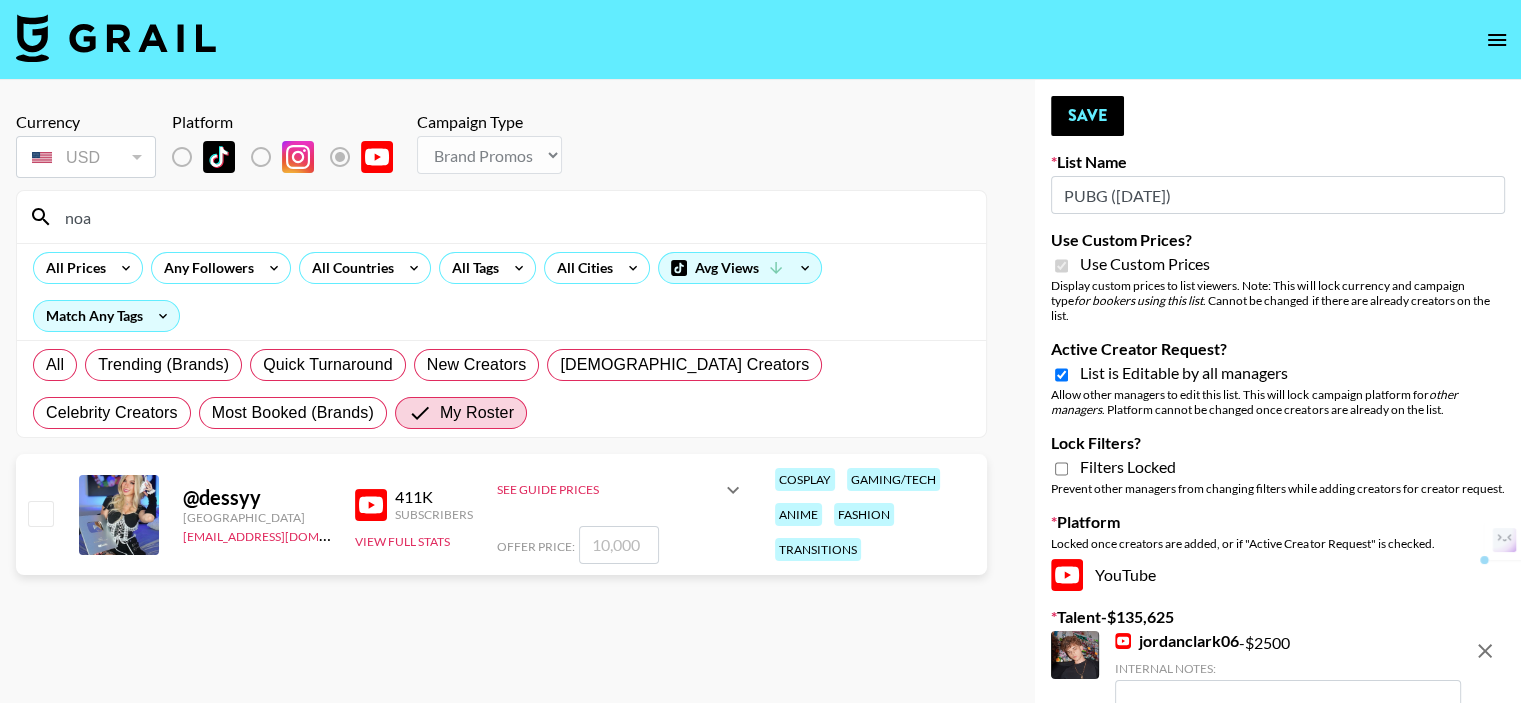 type on "noah" 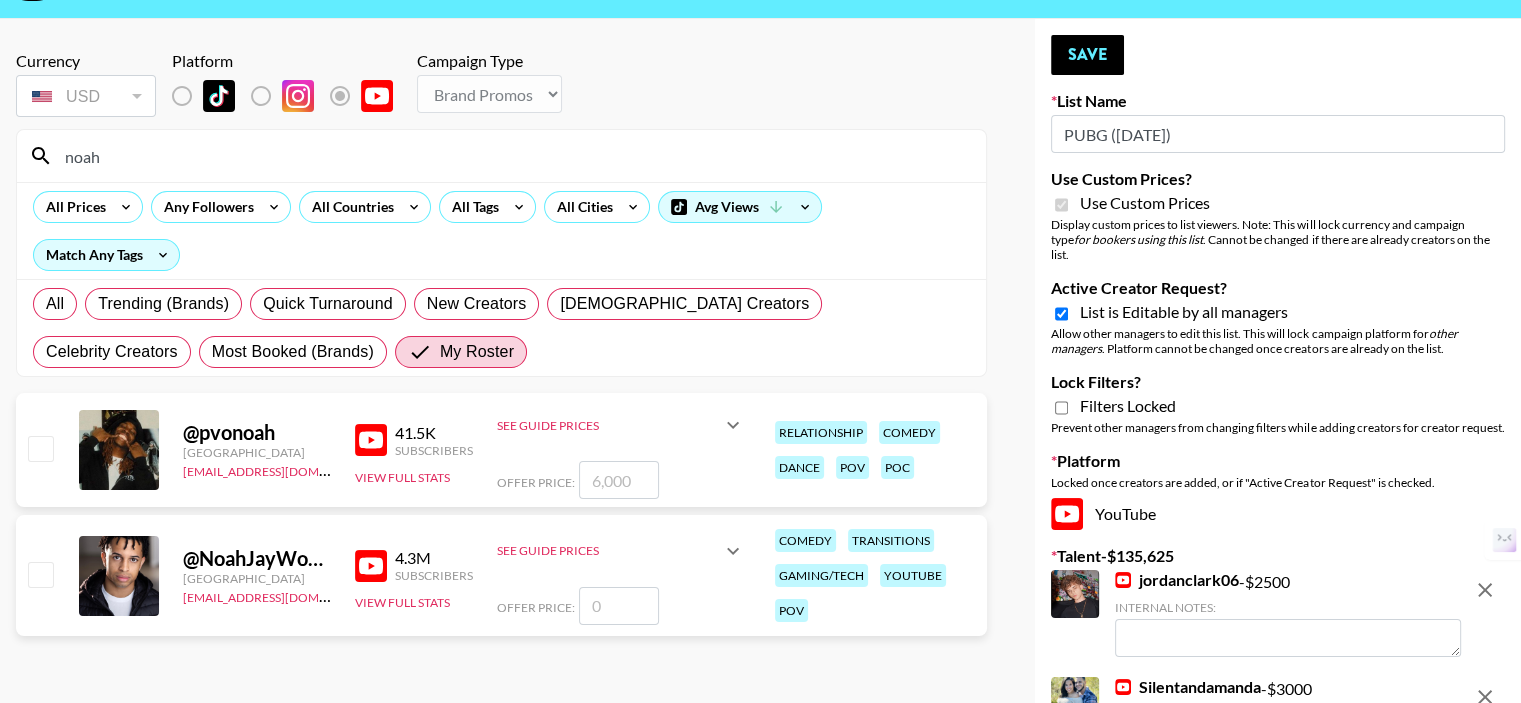 scroll, scrollTop: 0, scrollLeft: 0, axis: both 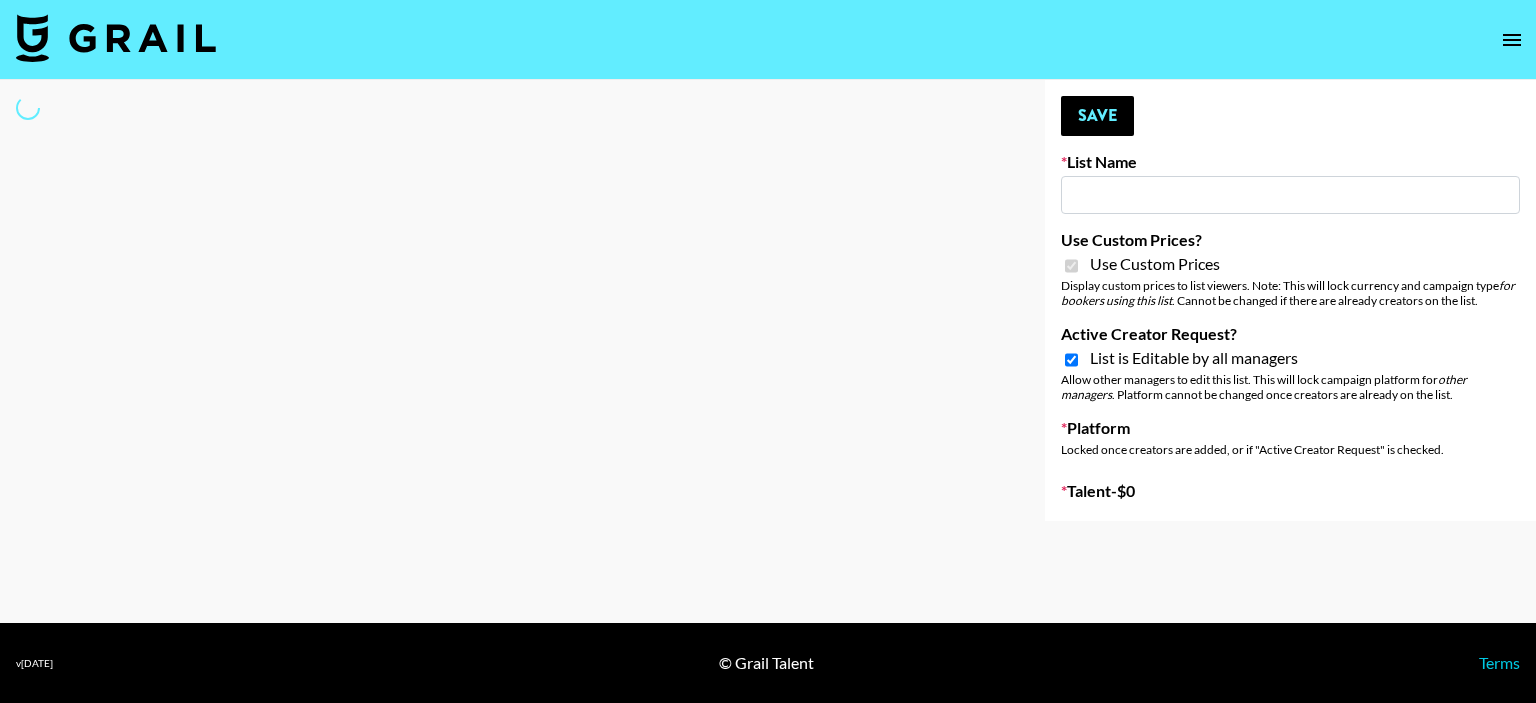 type on "White Out Survival ([DATE])" 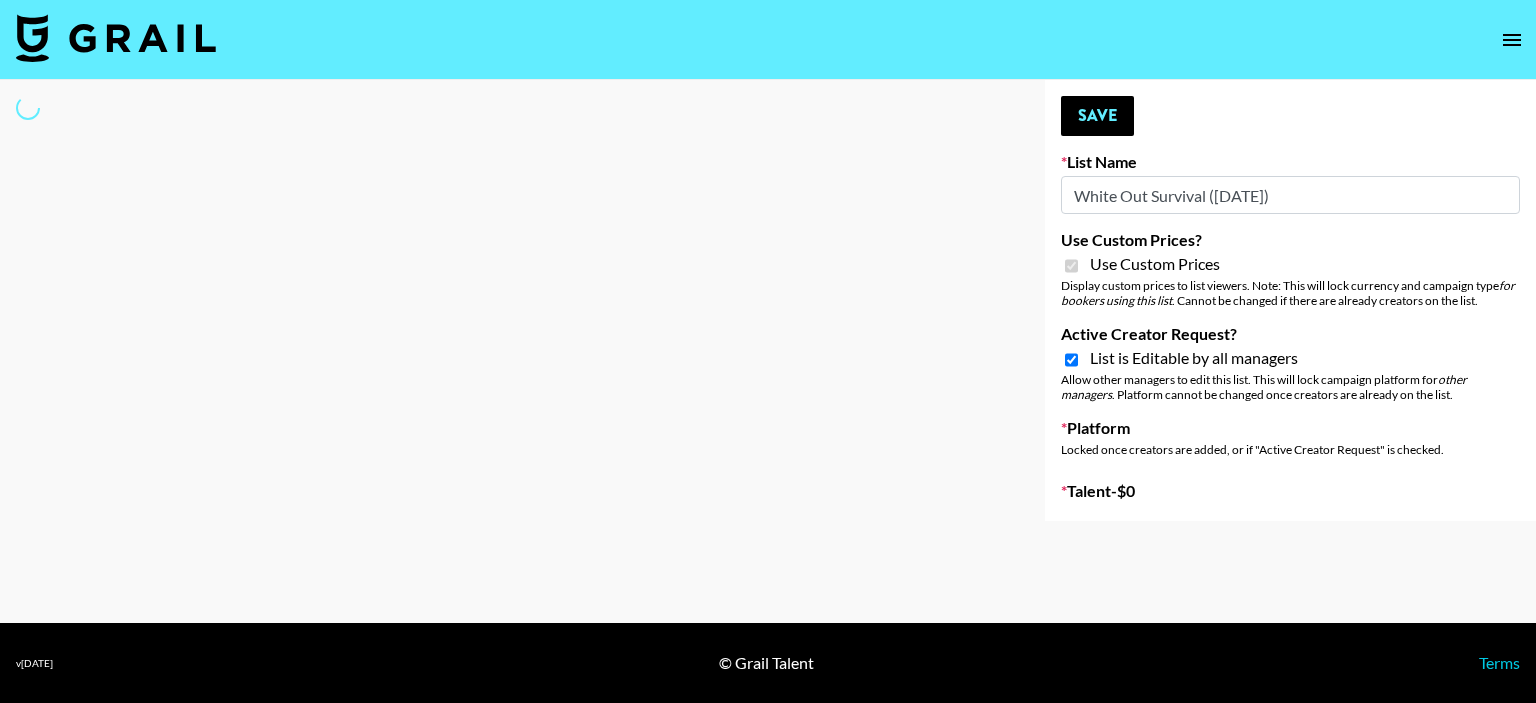 select on "Brand" 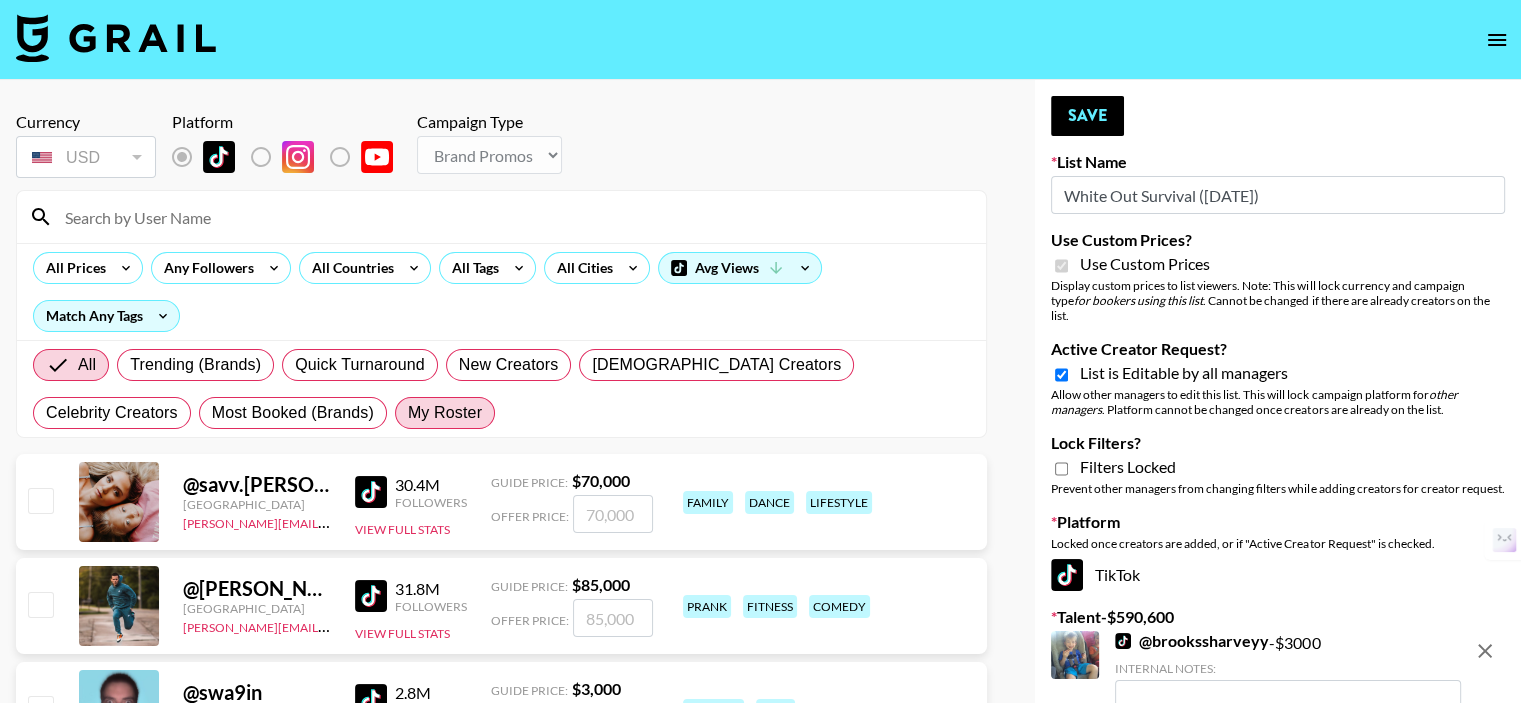 click on "My Roster" at bounding box center [445, 413] 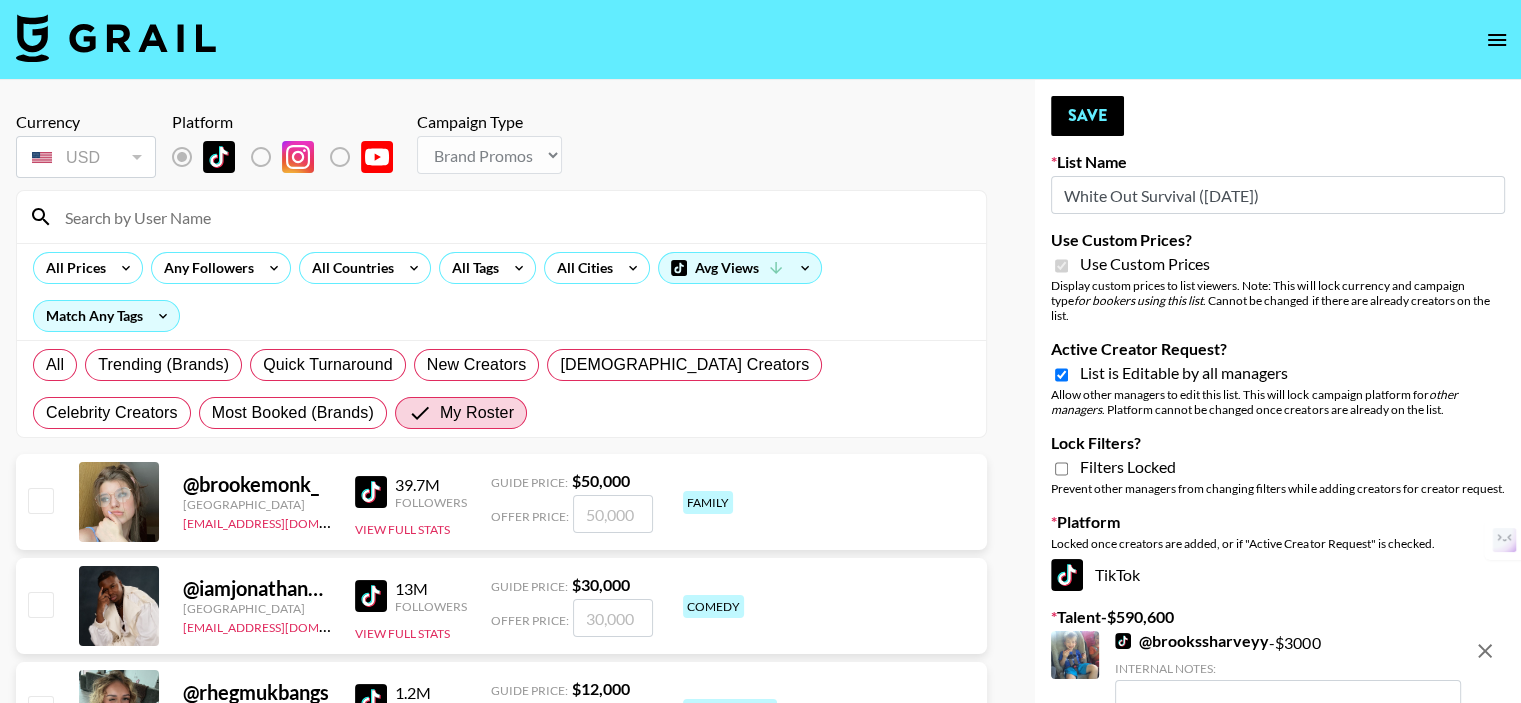 click at bounding box center [513, 217] 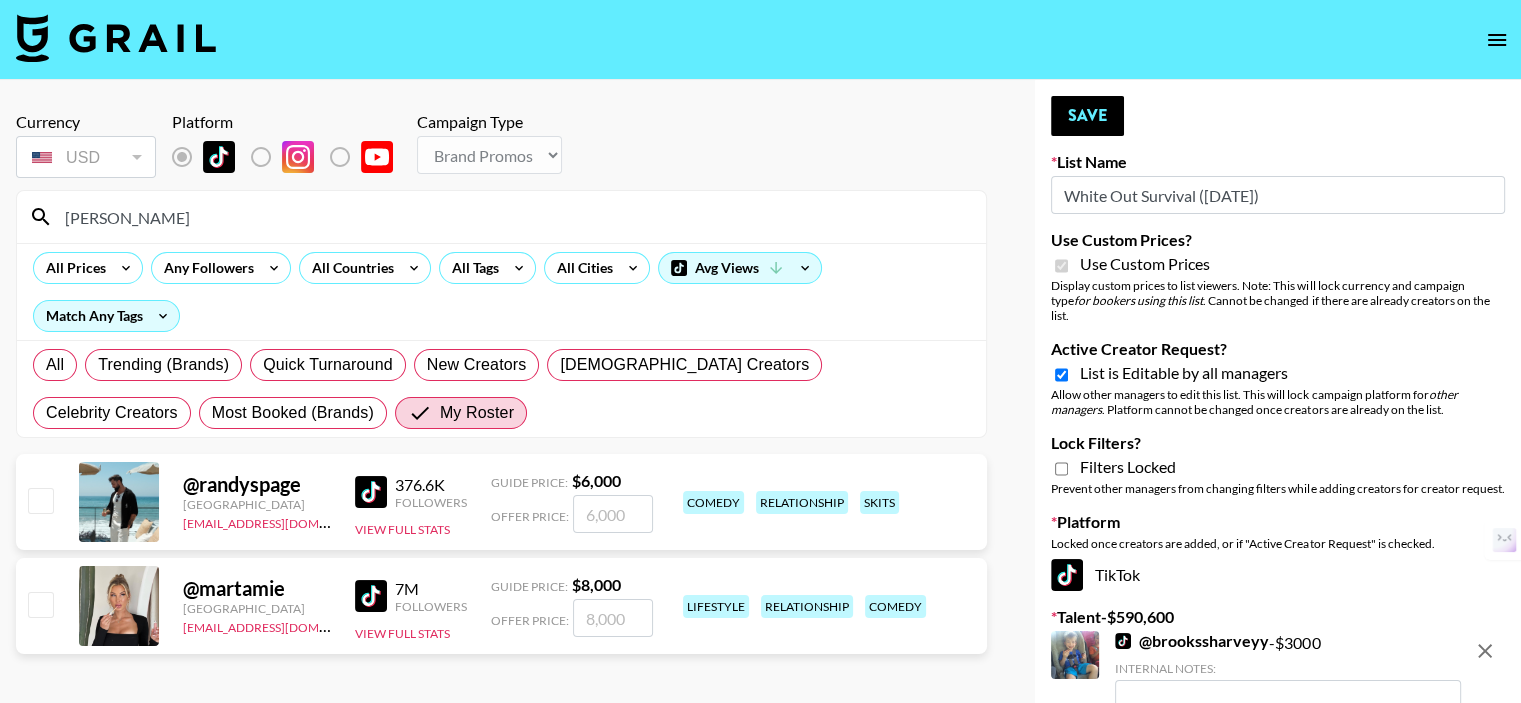 type on "marta" 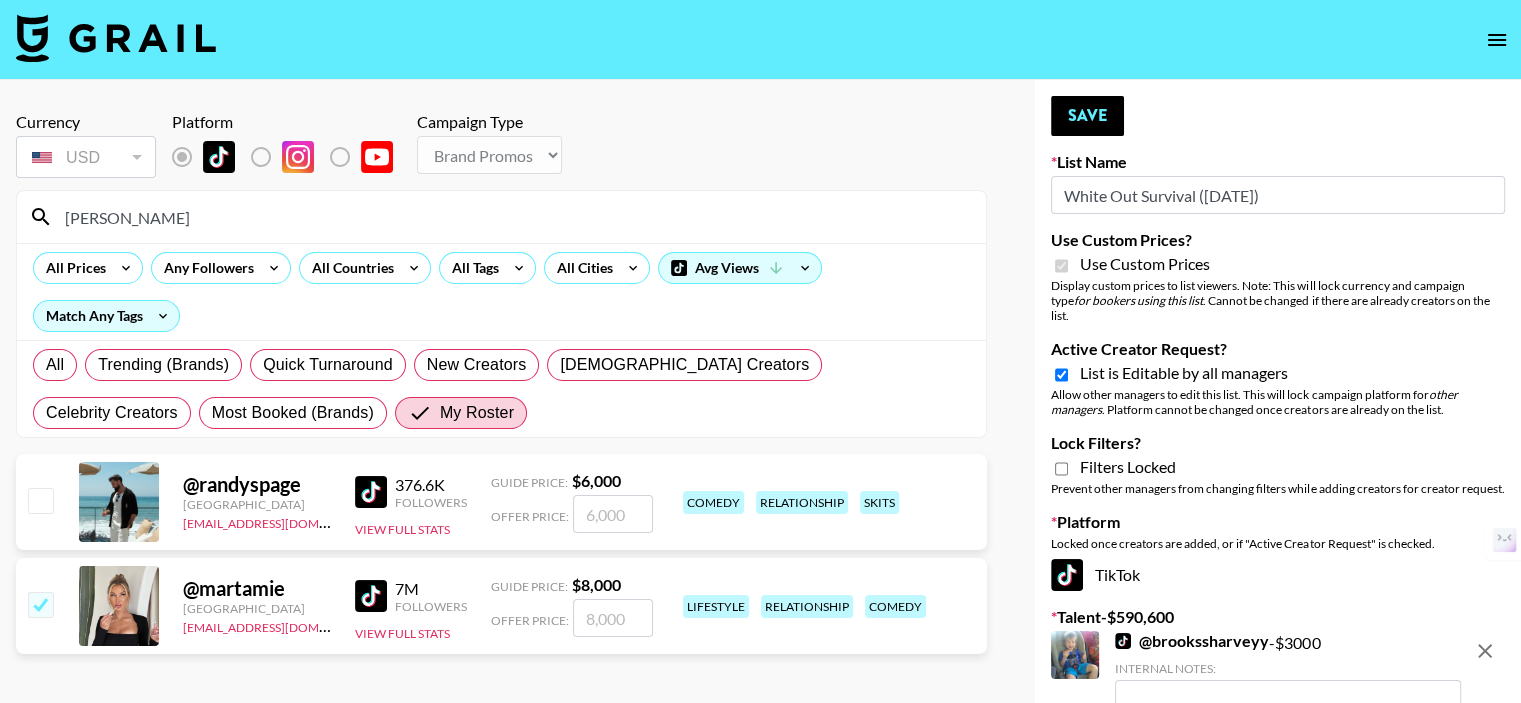 checkbox on "true" 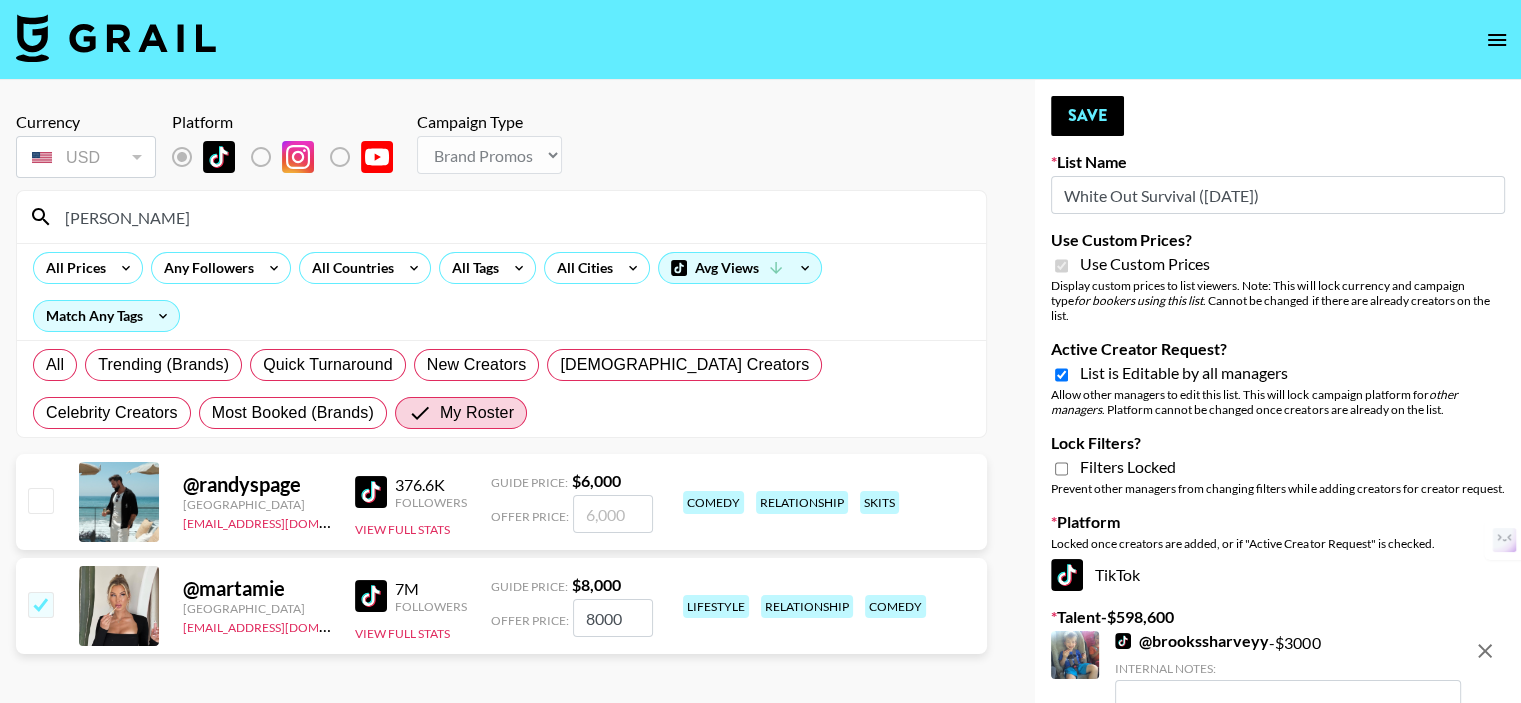click at bounding box center (40, 500) 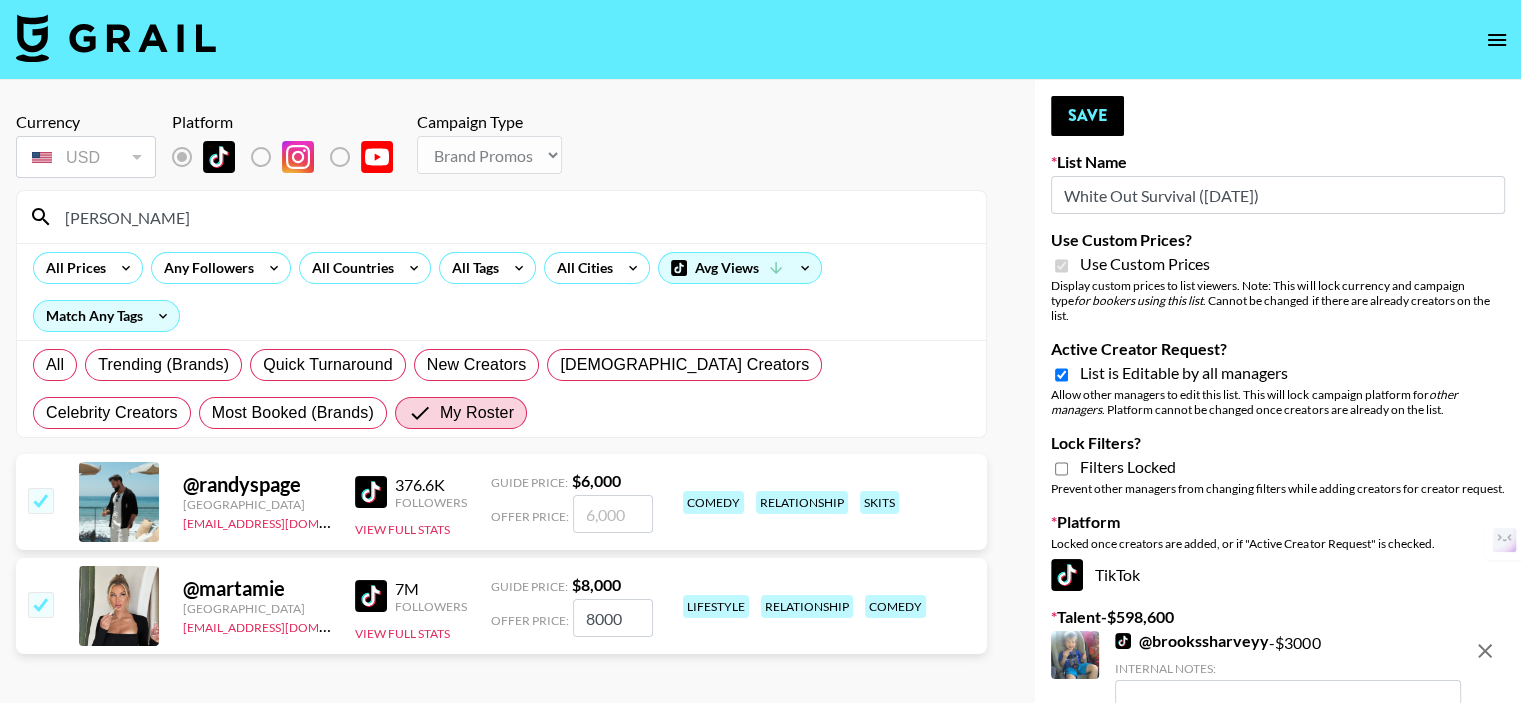 checkbox on "true" 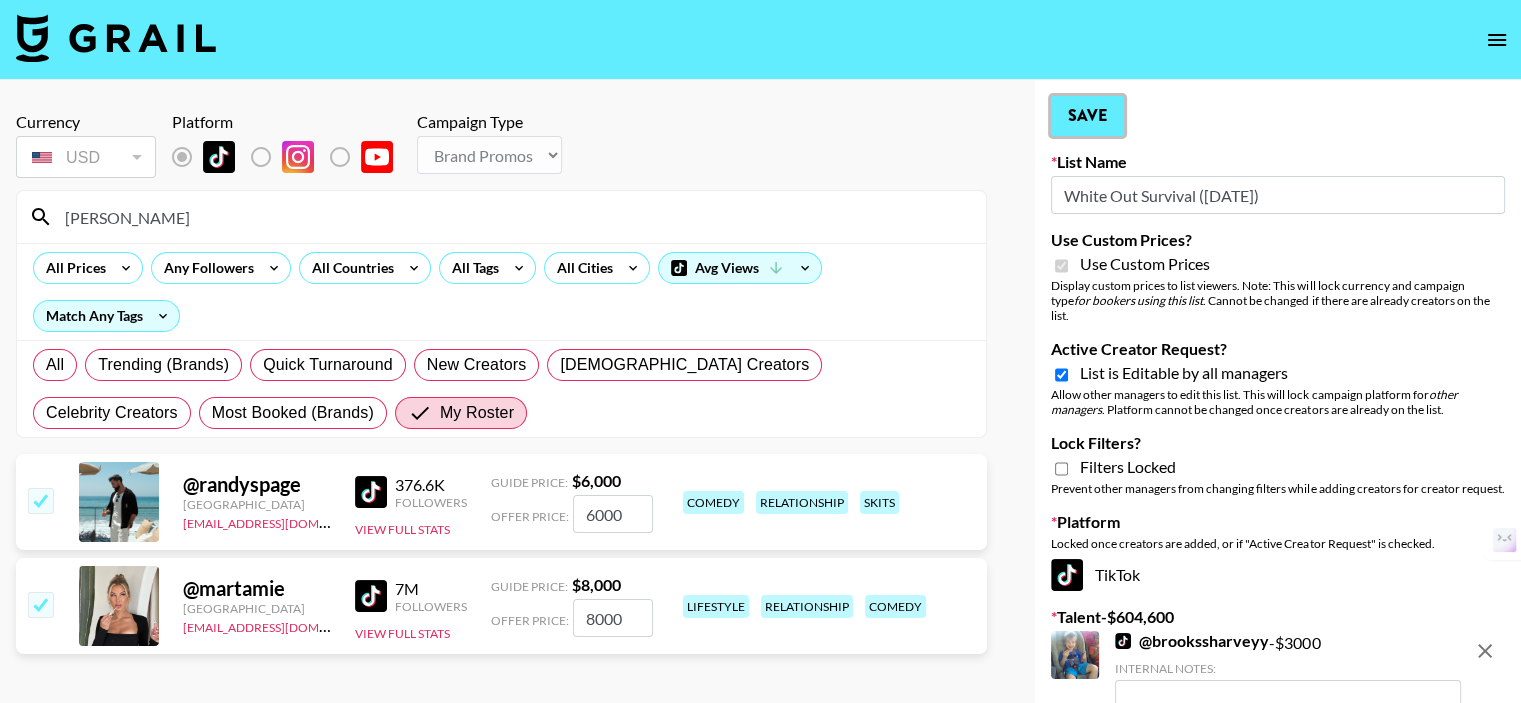 click on "Save" at bounding box center [1087, 116] 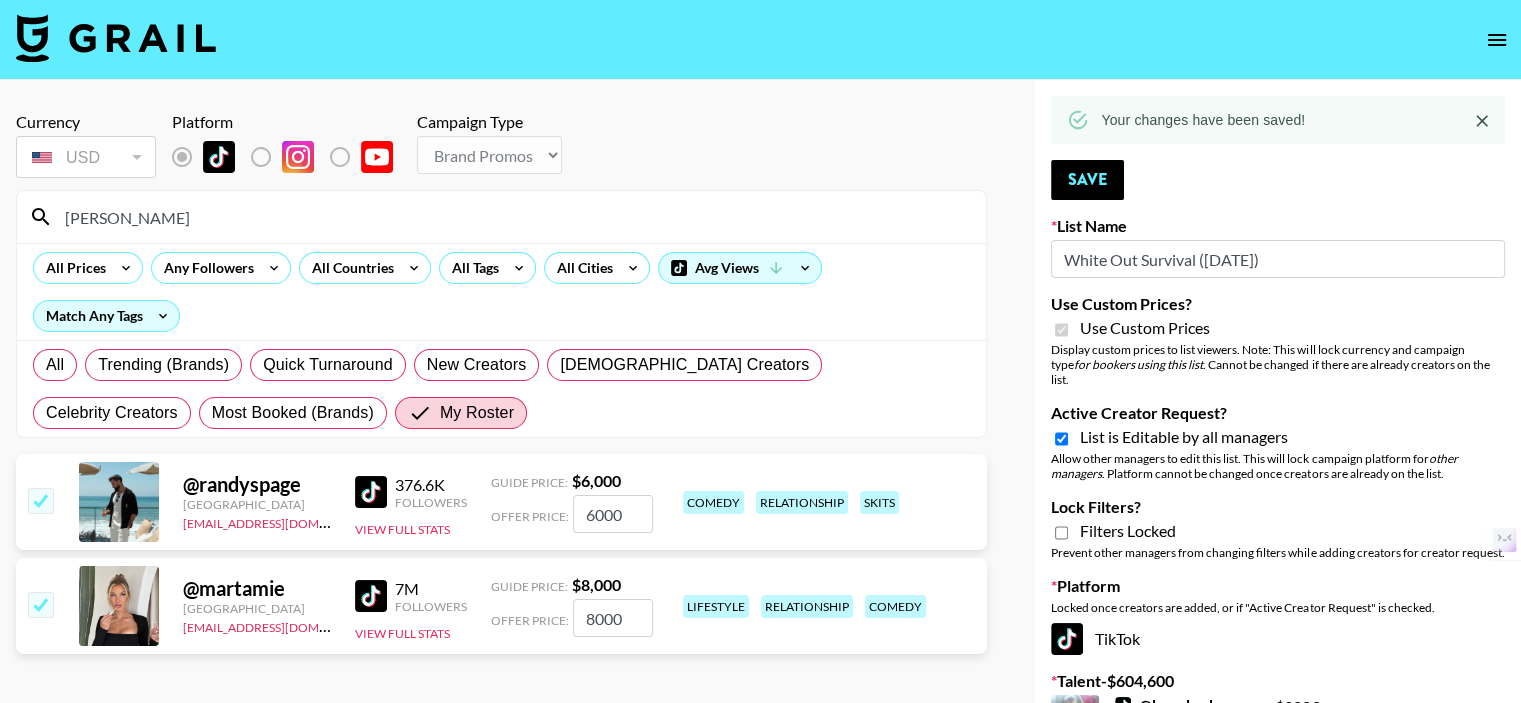 click 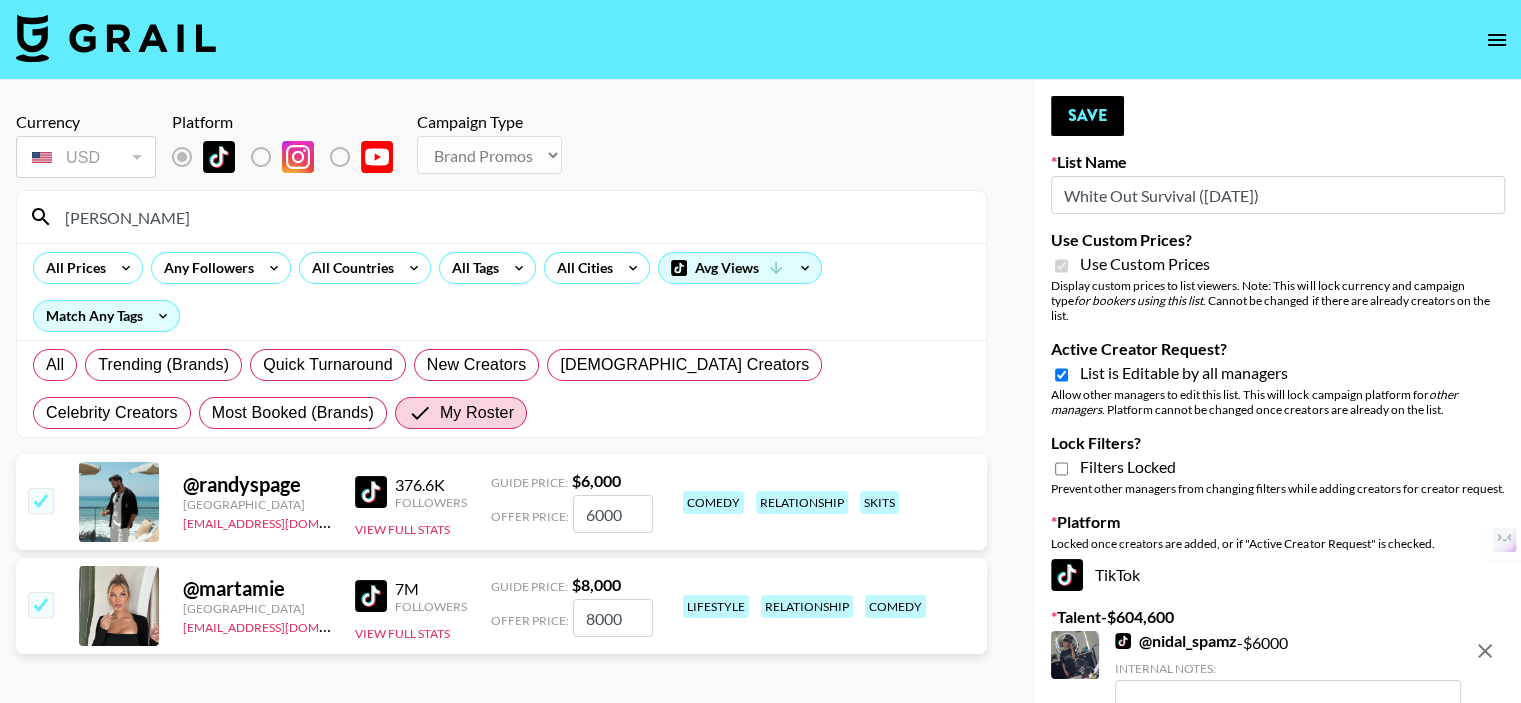 click on "marta" at bounding box center [513, 217] 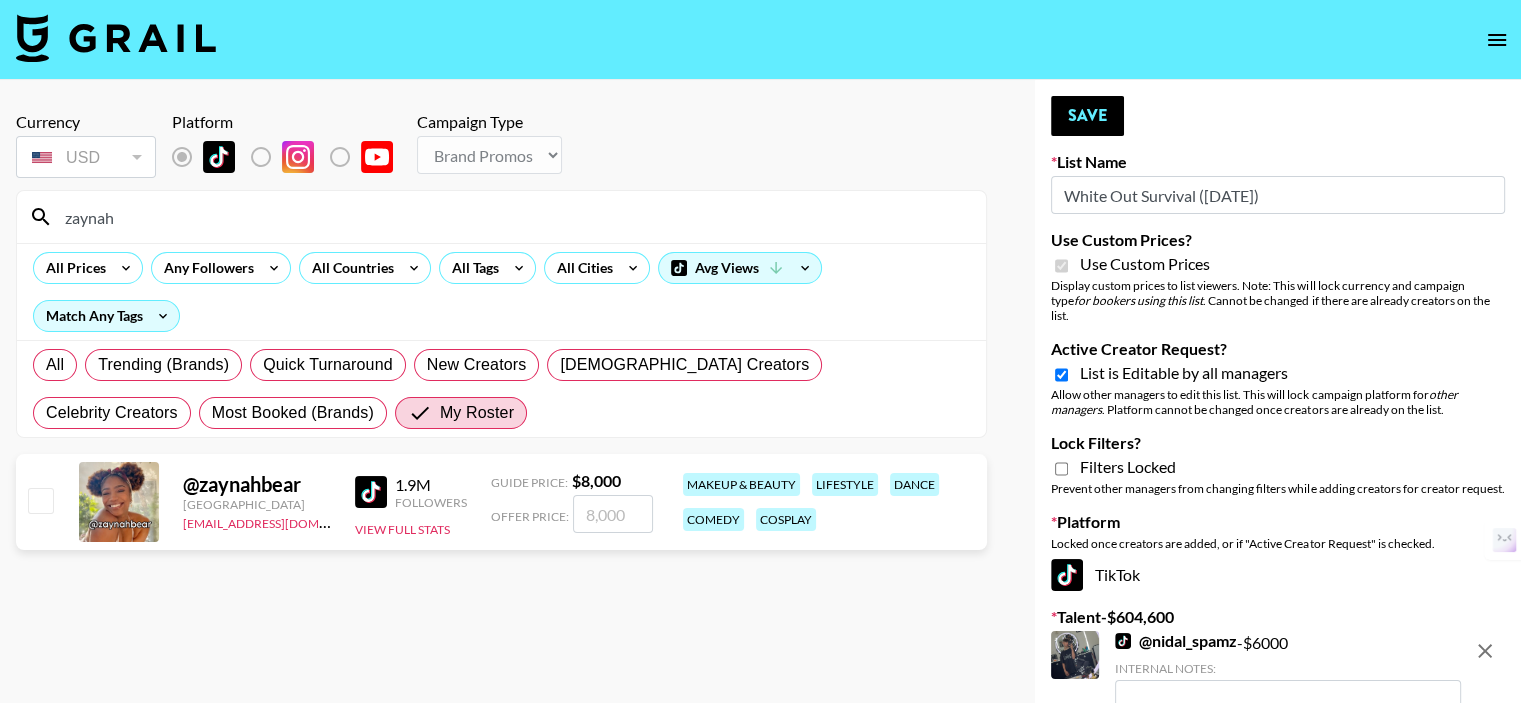 type on "zaynah" 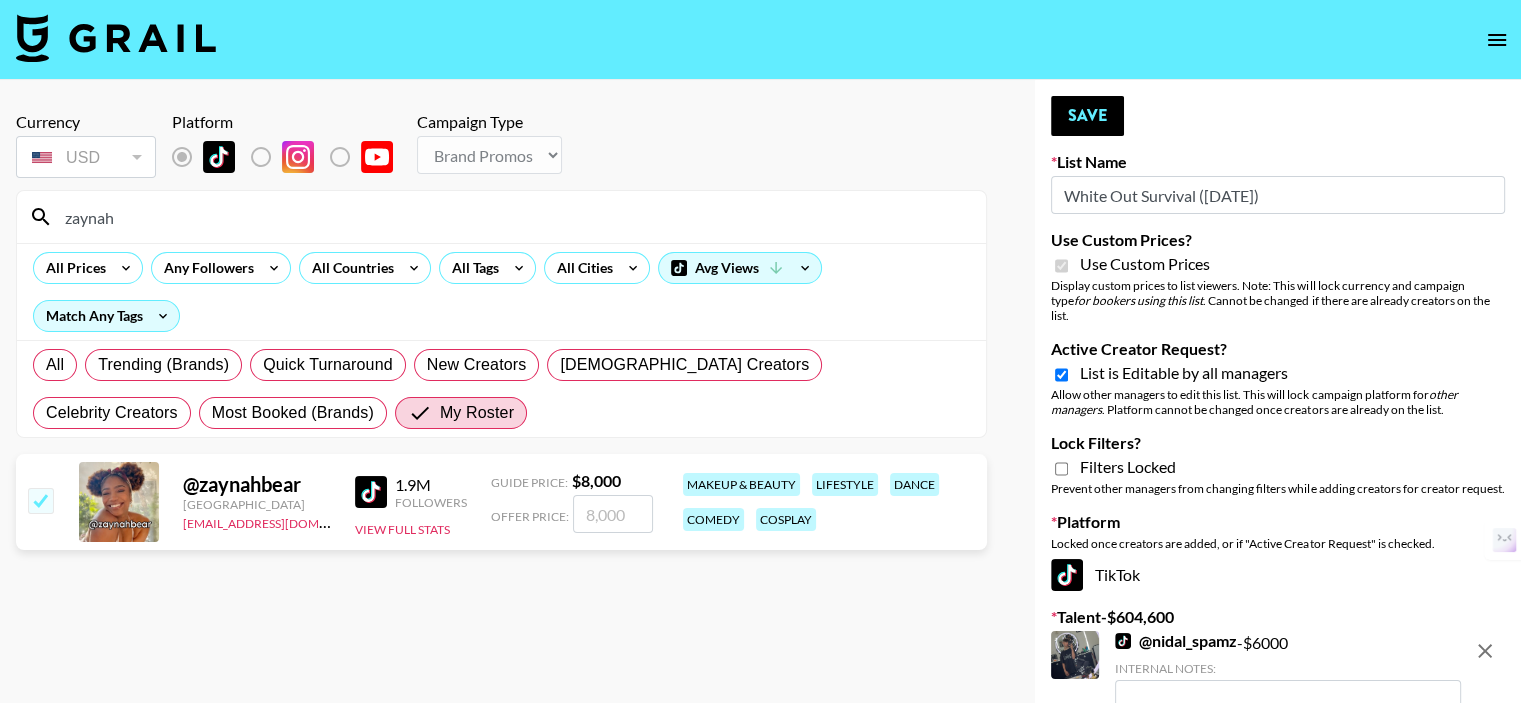 checkbox on "true" 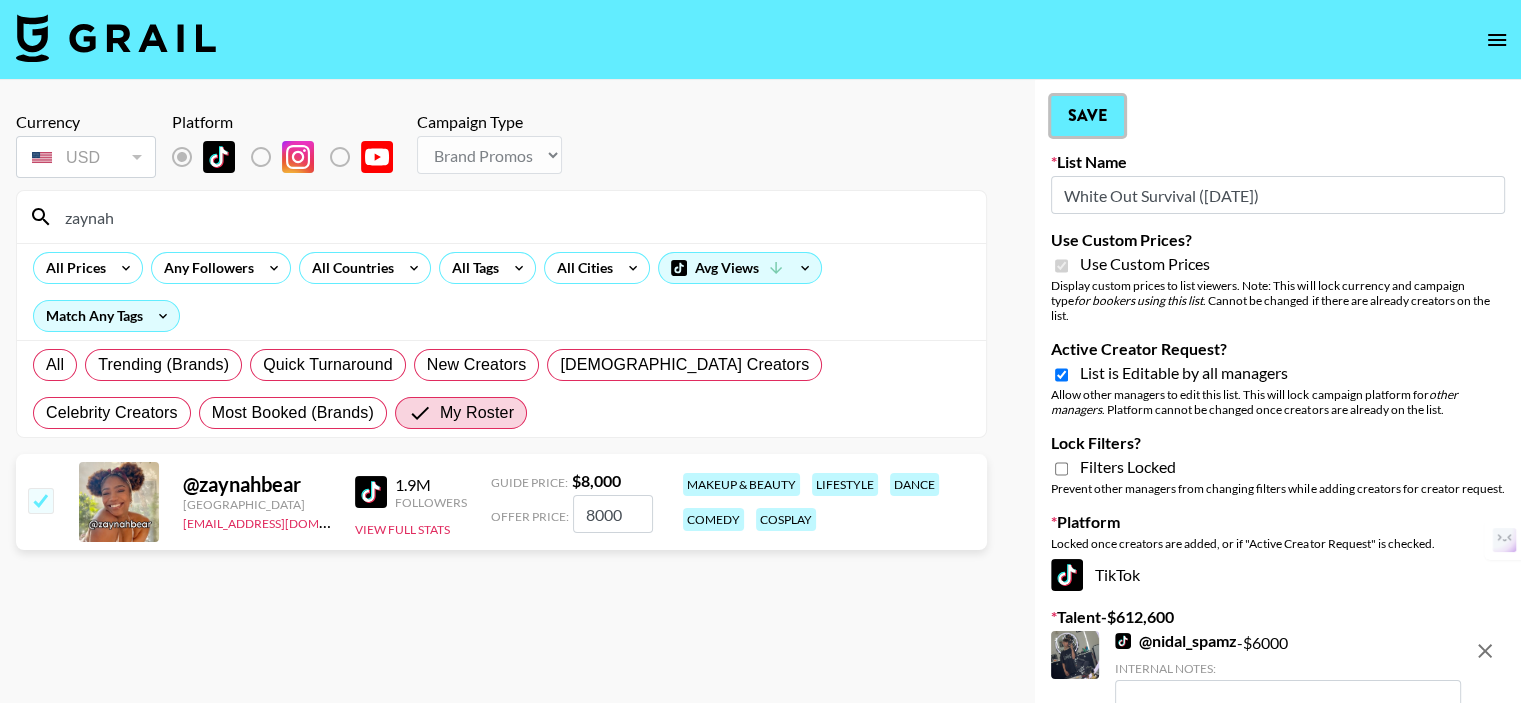 click on "Save" at bounding box center [1087, 116] 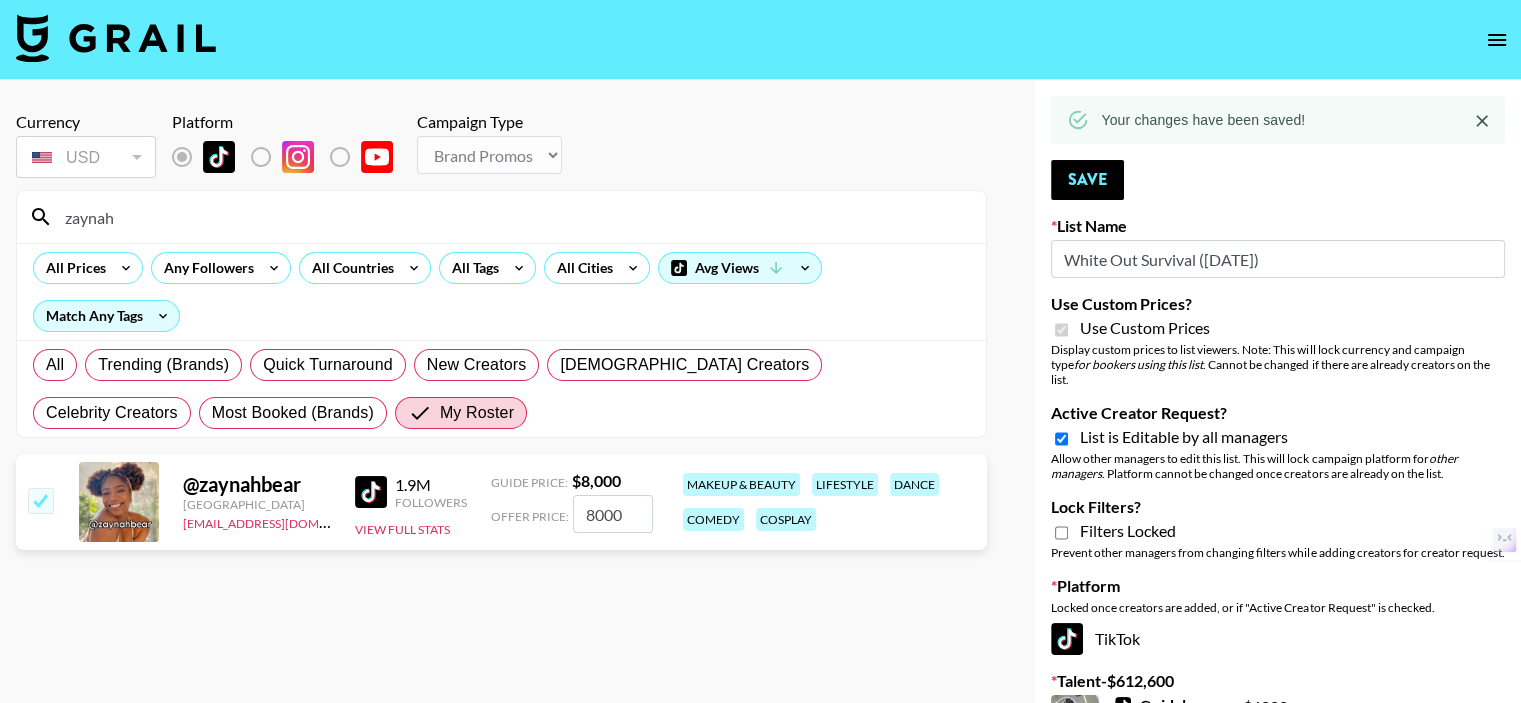 click 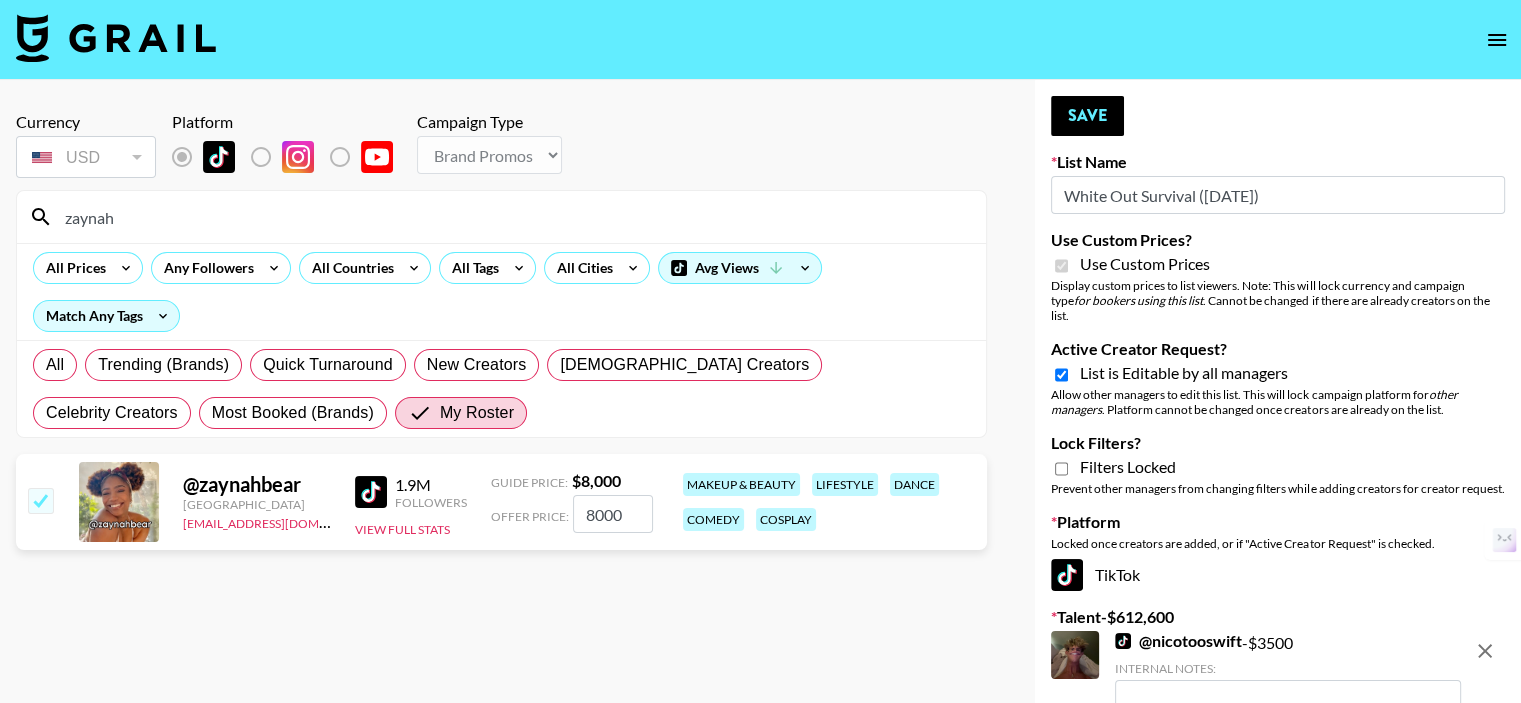 click on "zaynah" at bounding box center [513, 217] 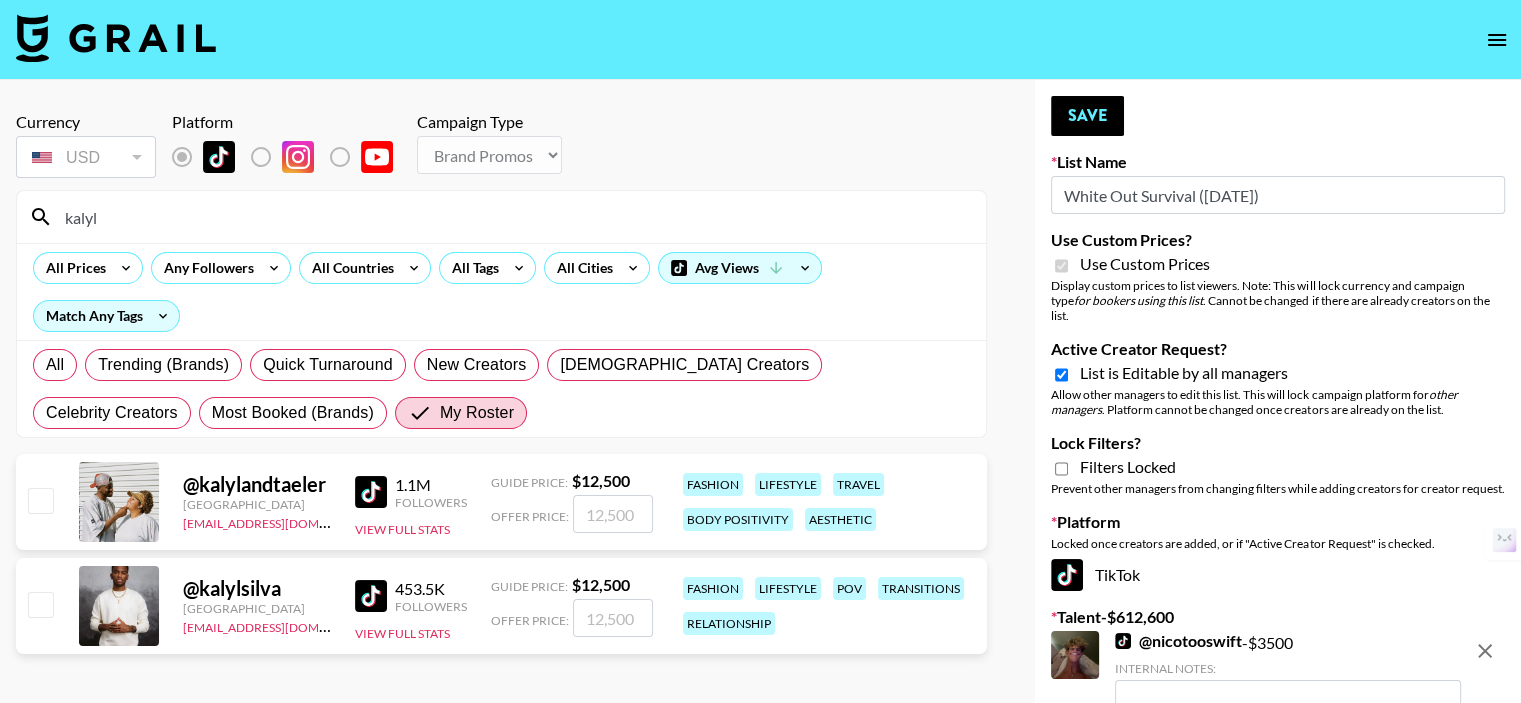 type on "kalyl" 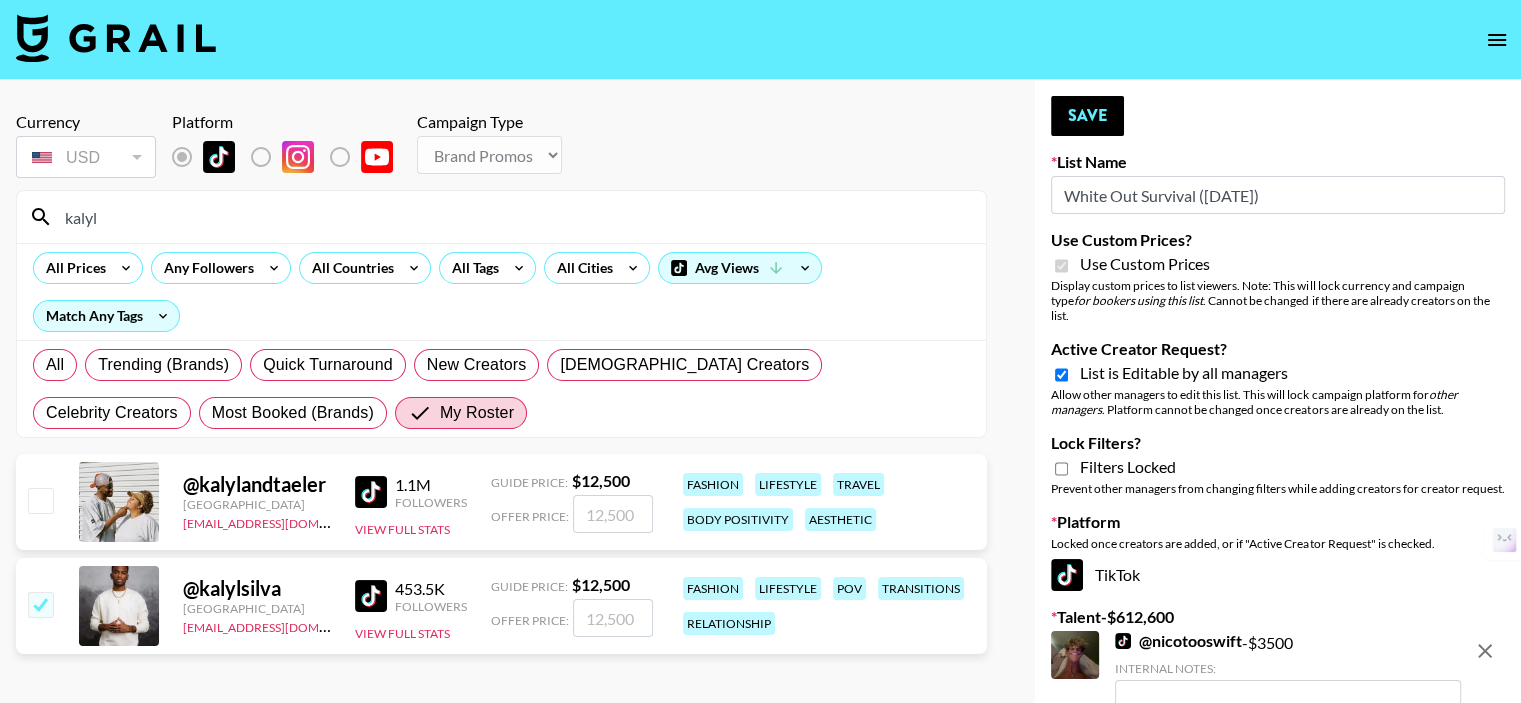 checkbox on "true" 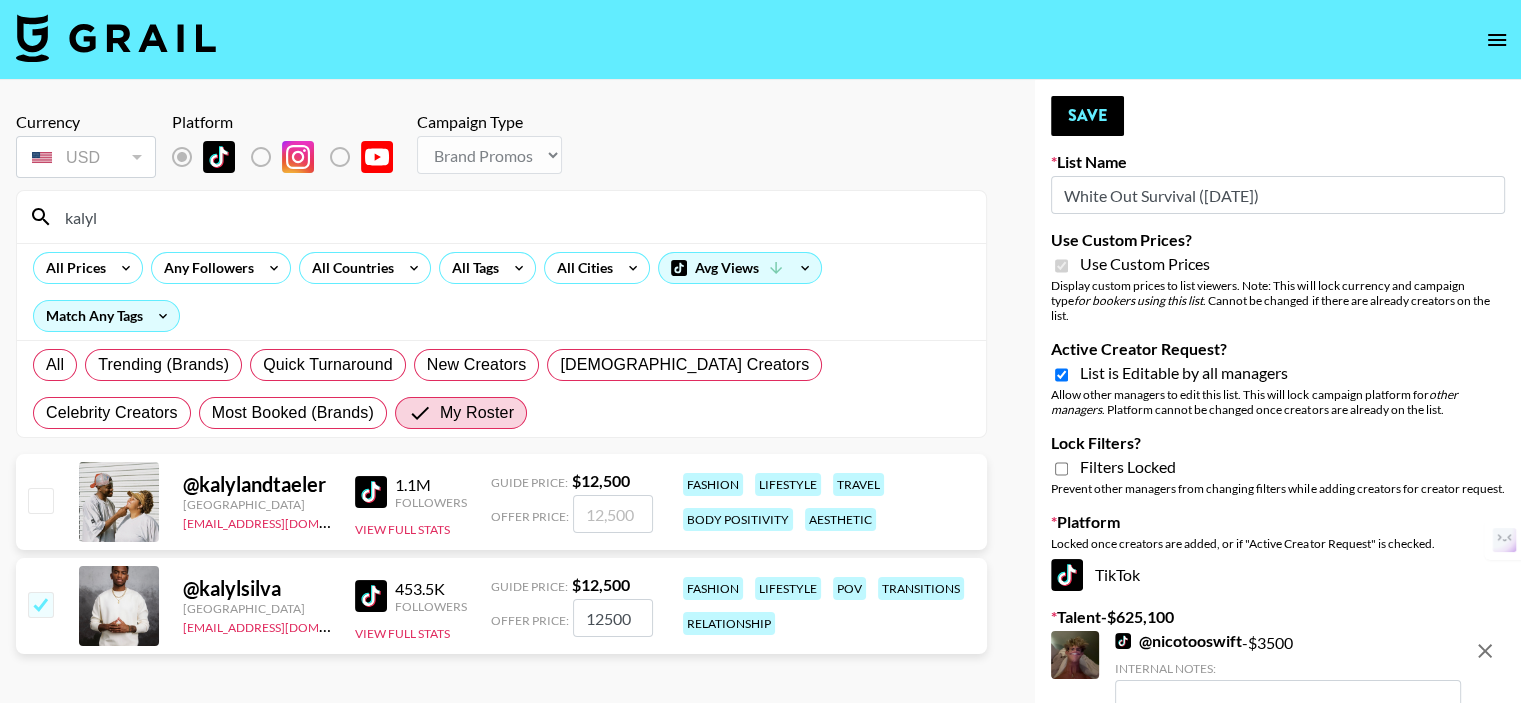 click at bounding box center [40, 500] 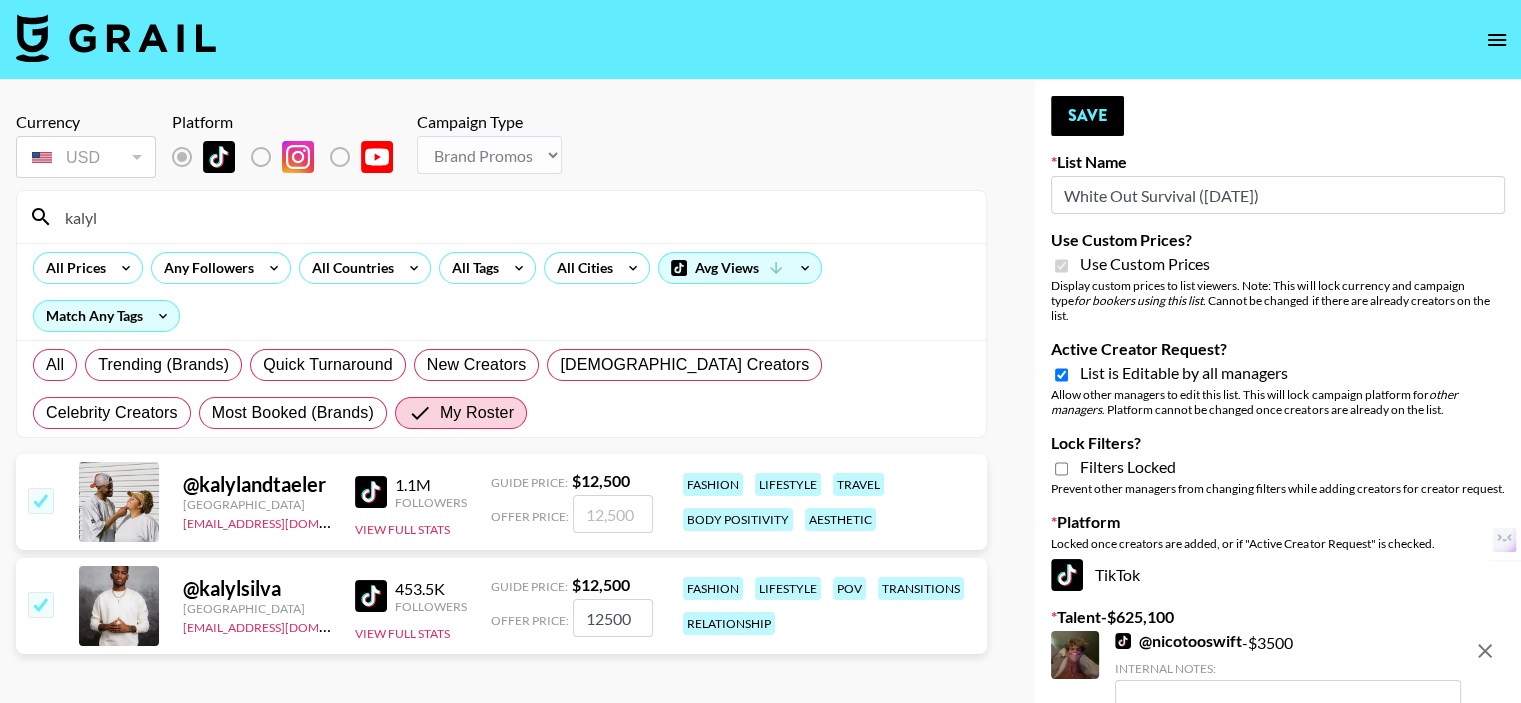 checkbox on "true" 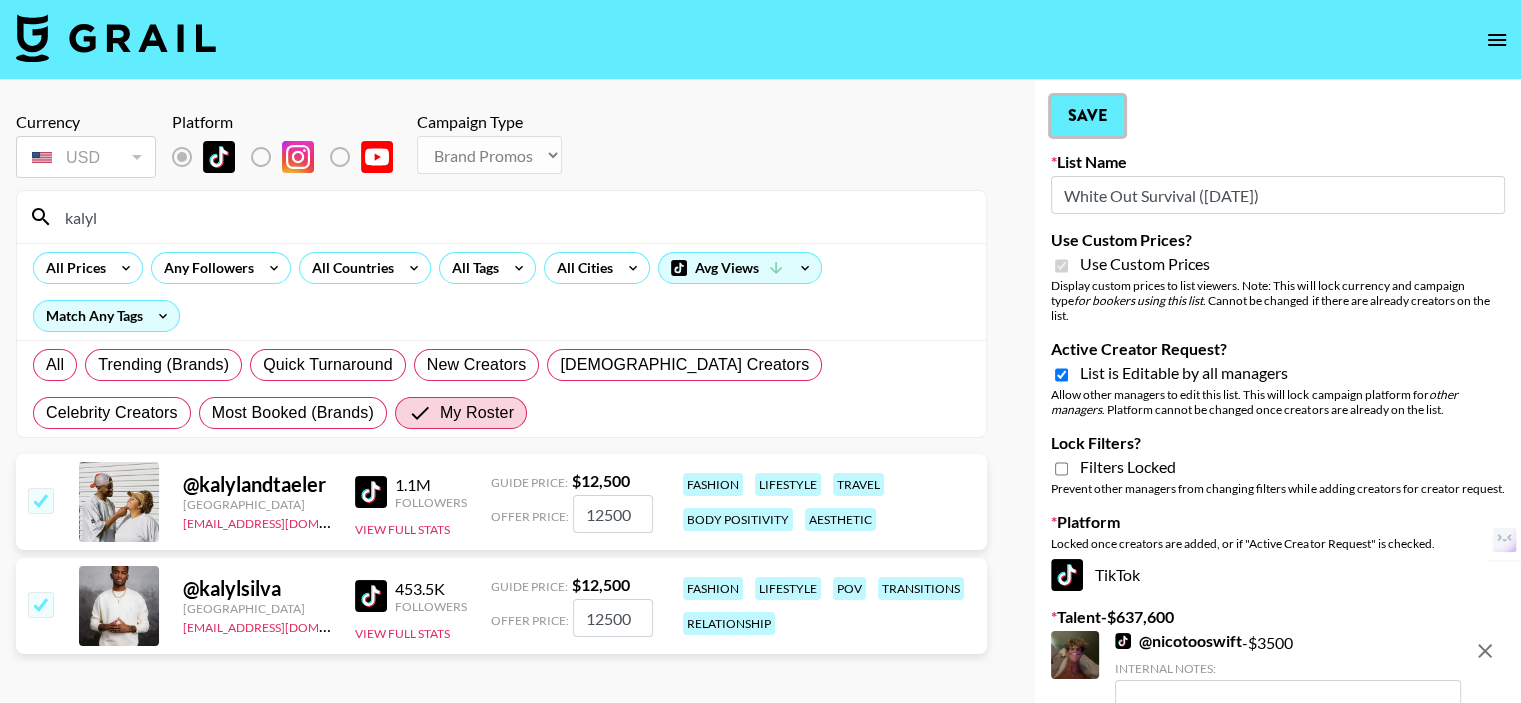 click on "Save" at bounding box center [1087, 116] 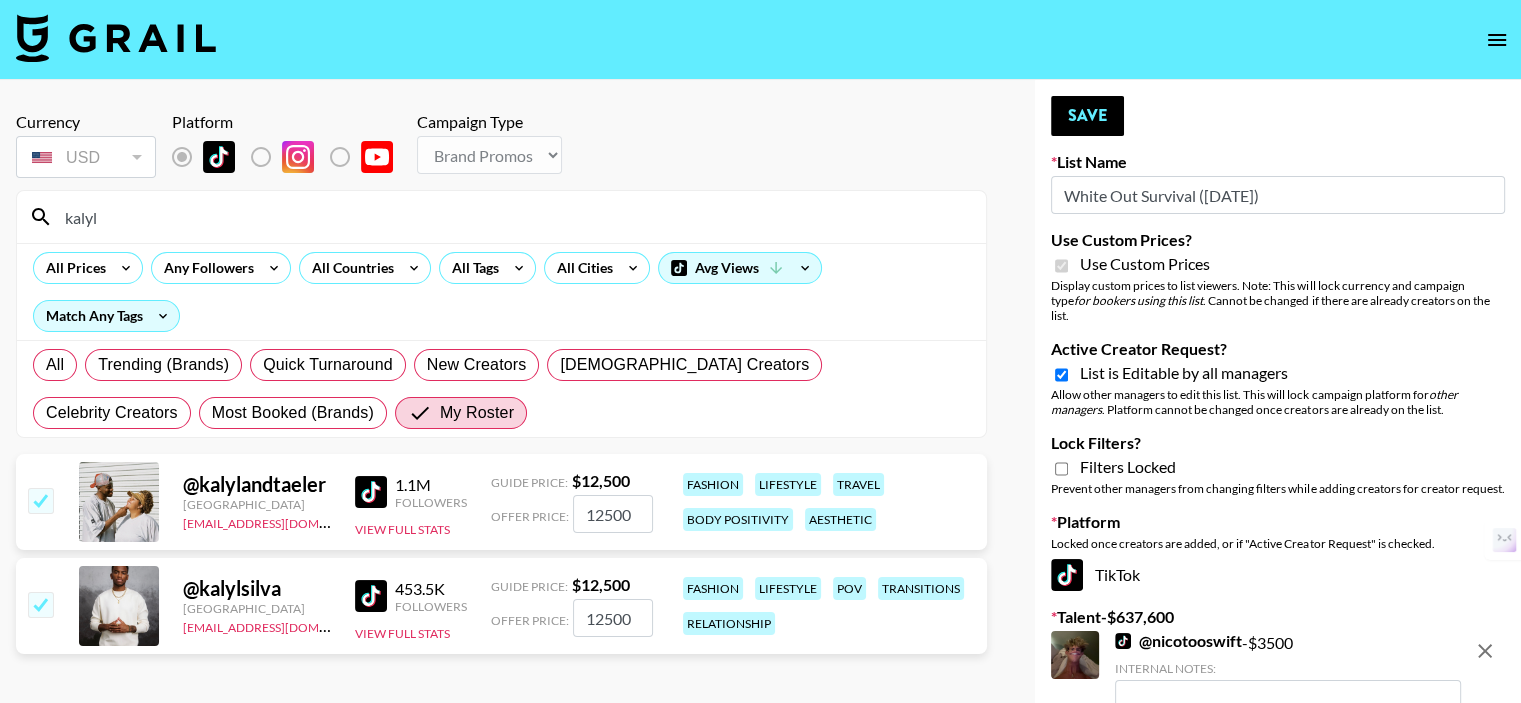 click 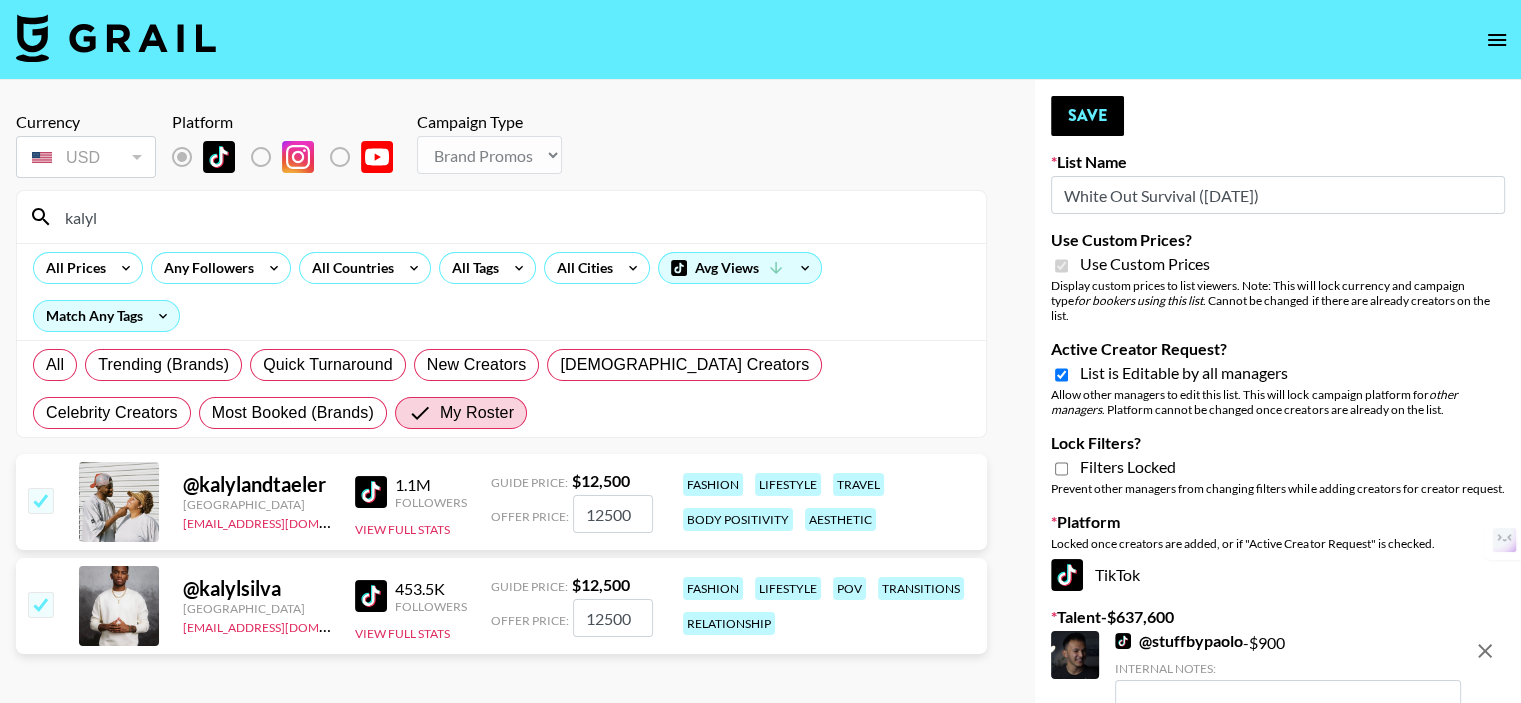 click on "kalyl" at bounding box center (513, 217) 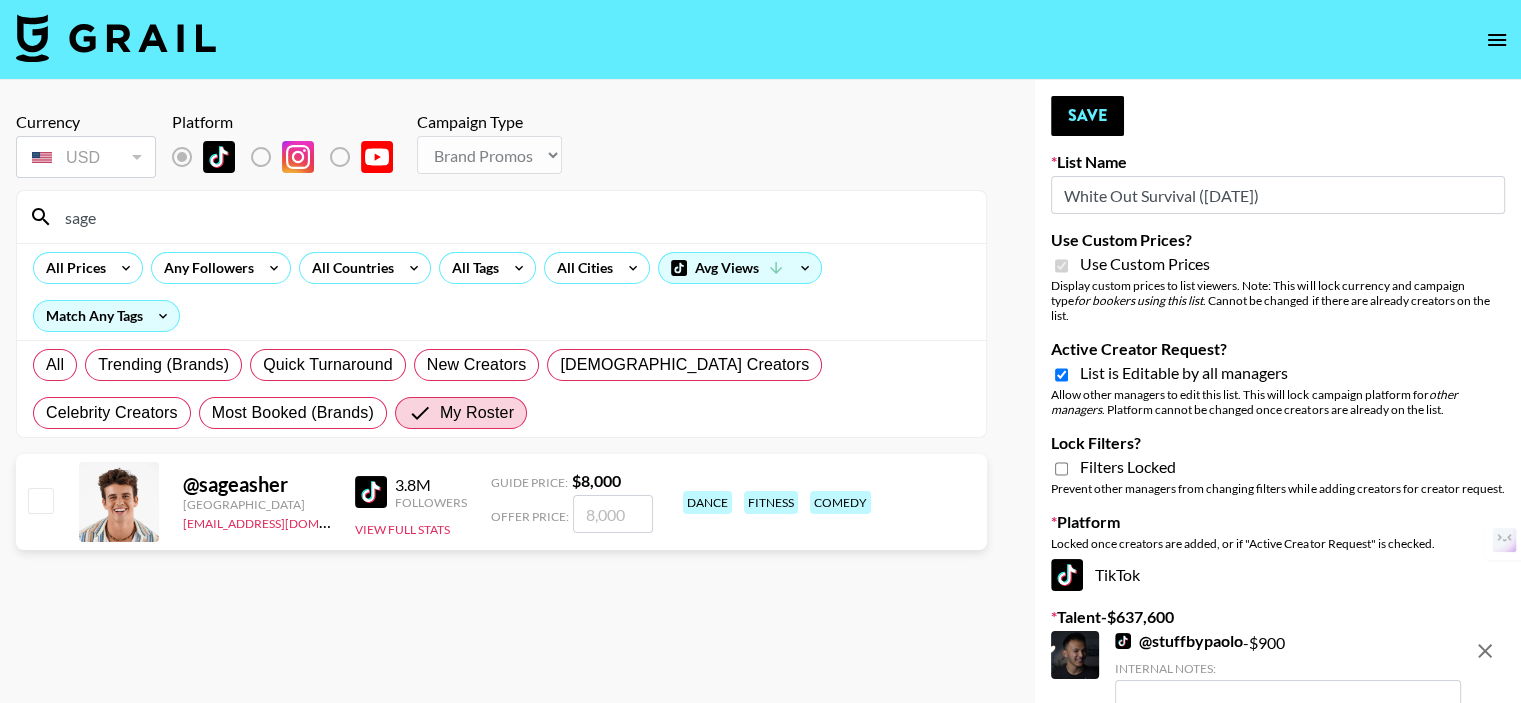 type on "sage" 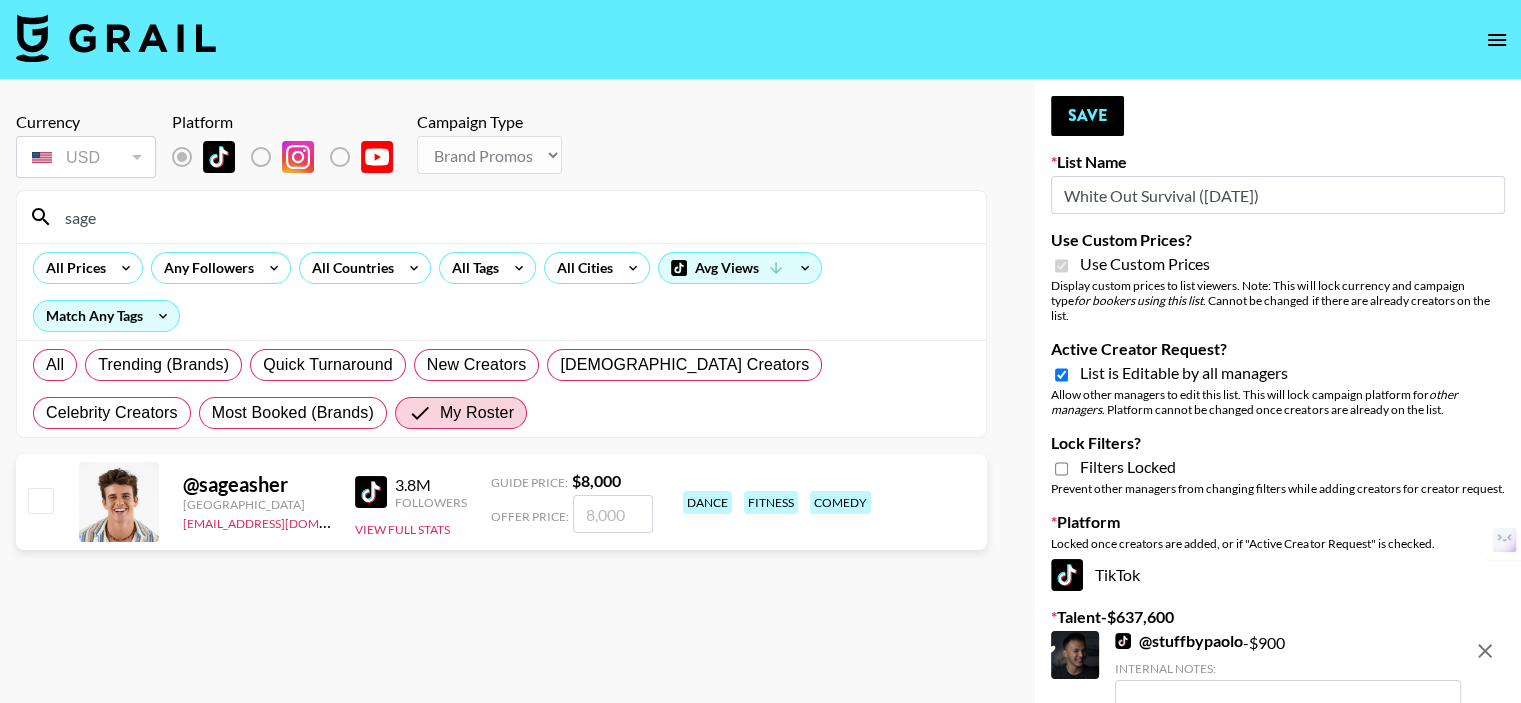 click at bounding box center (40, 500) 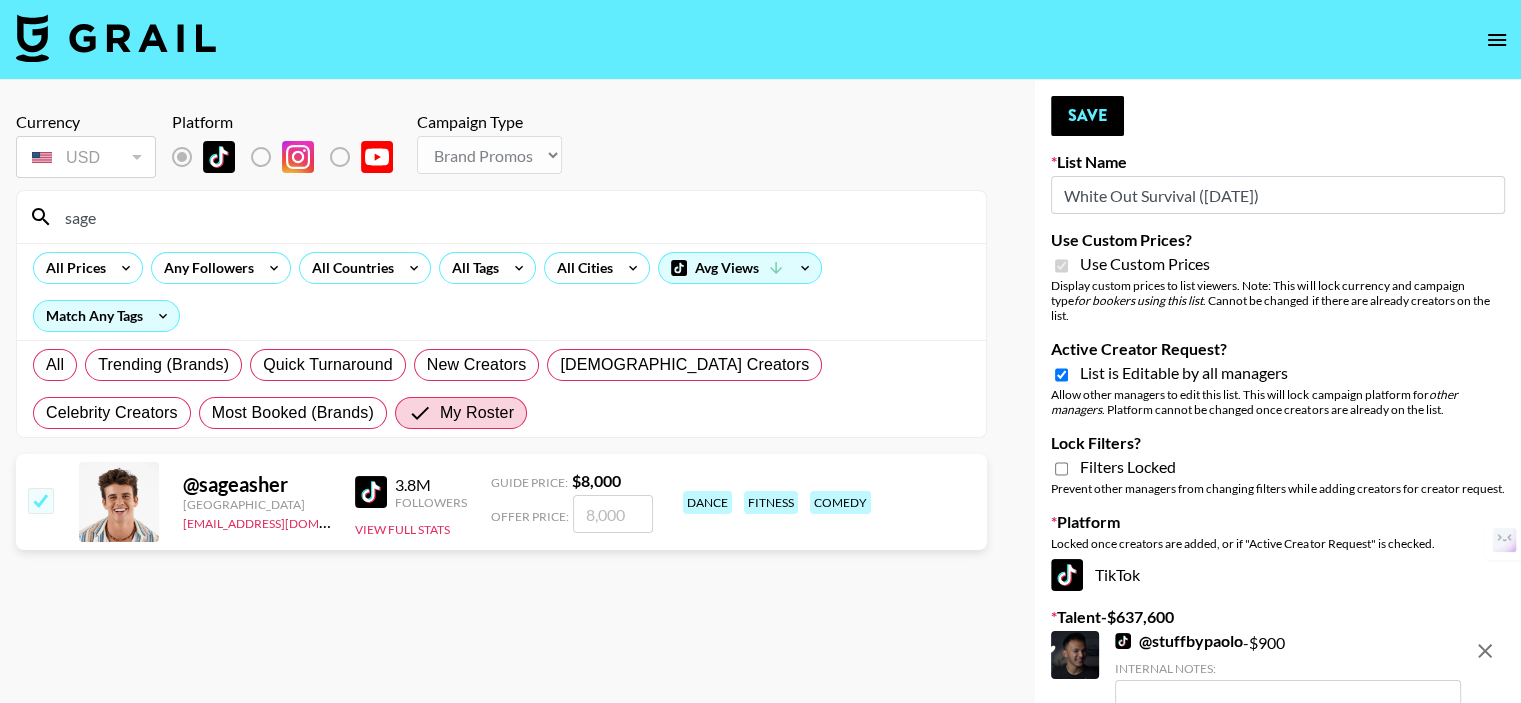 checkbox on "true" 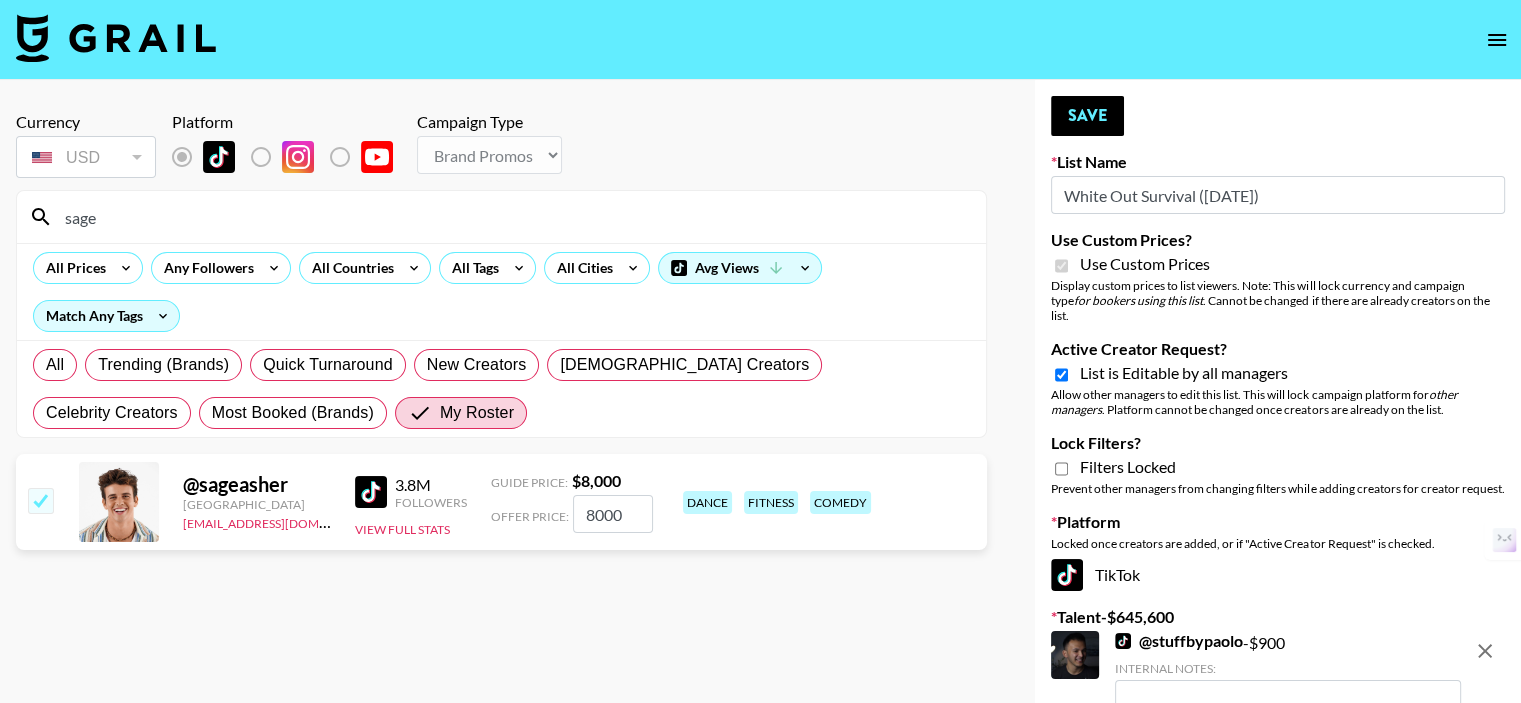 type on "8000" 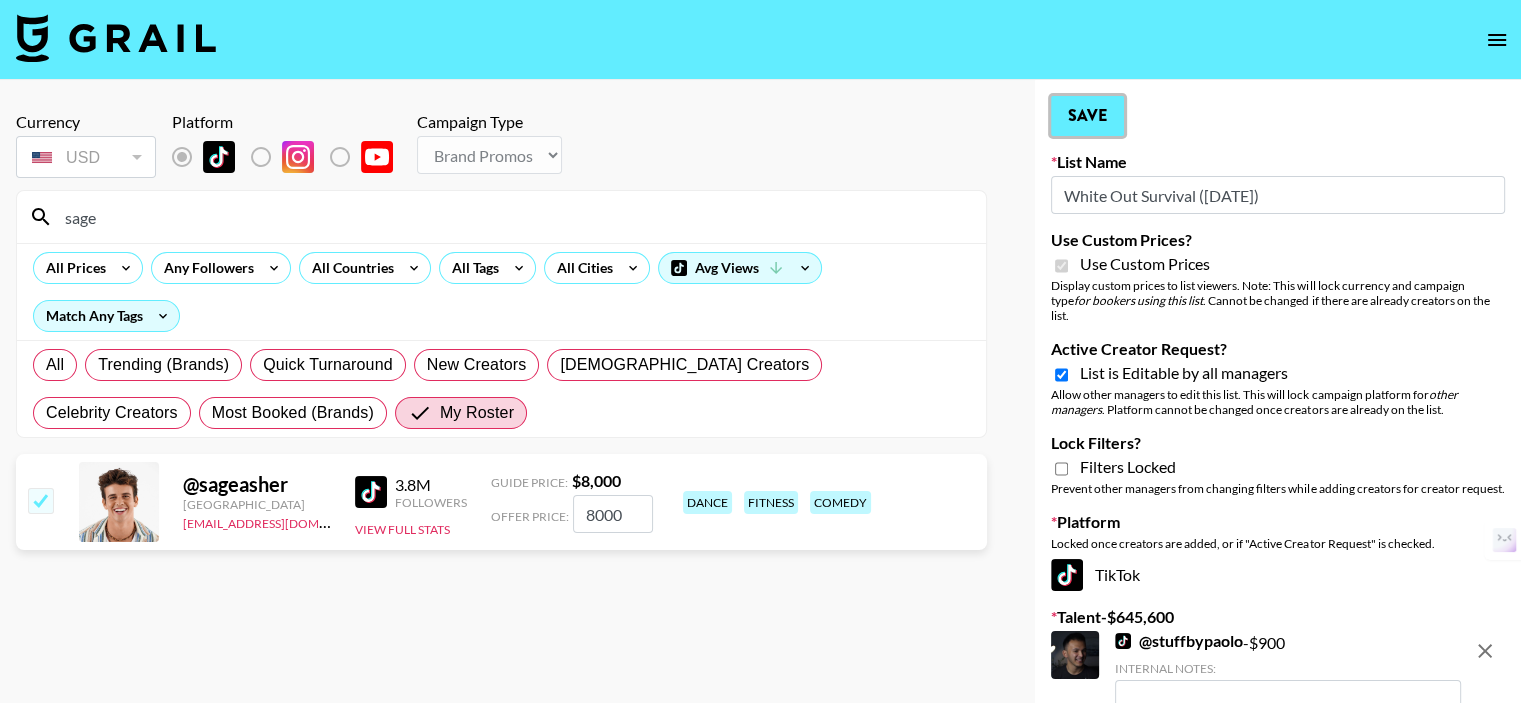 click on "Save" at bounding box center (1087, 116) 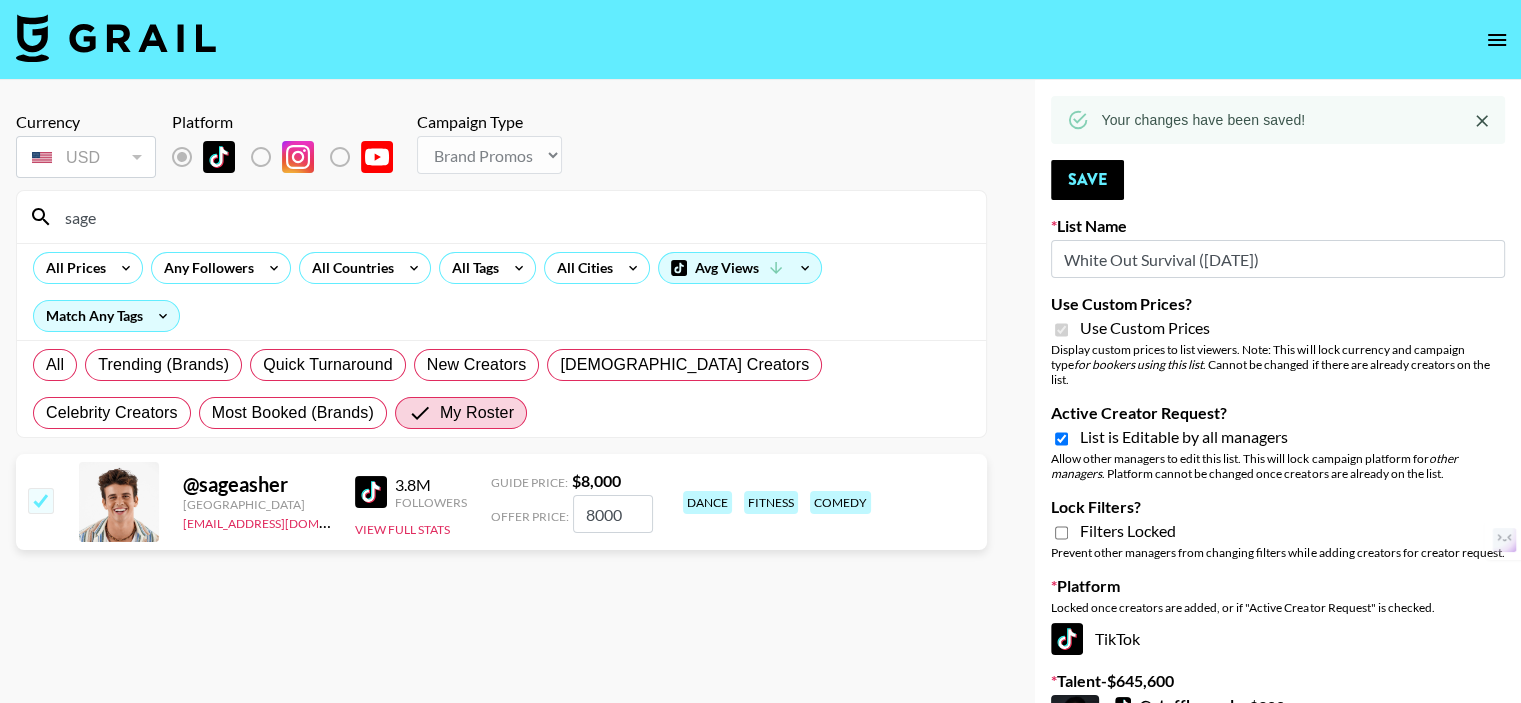 click 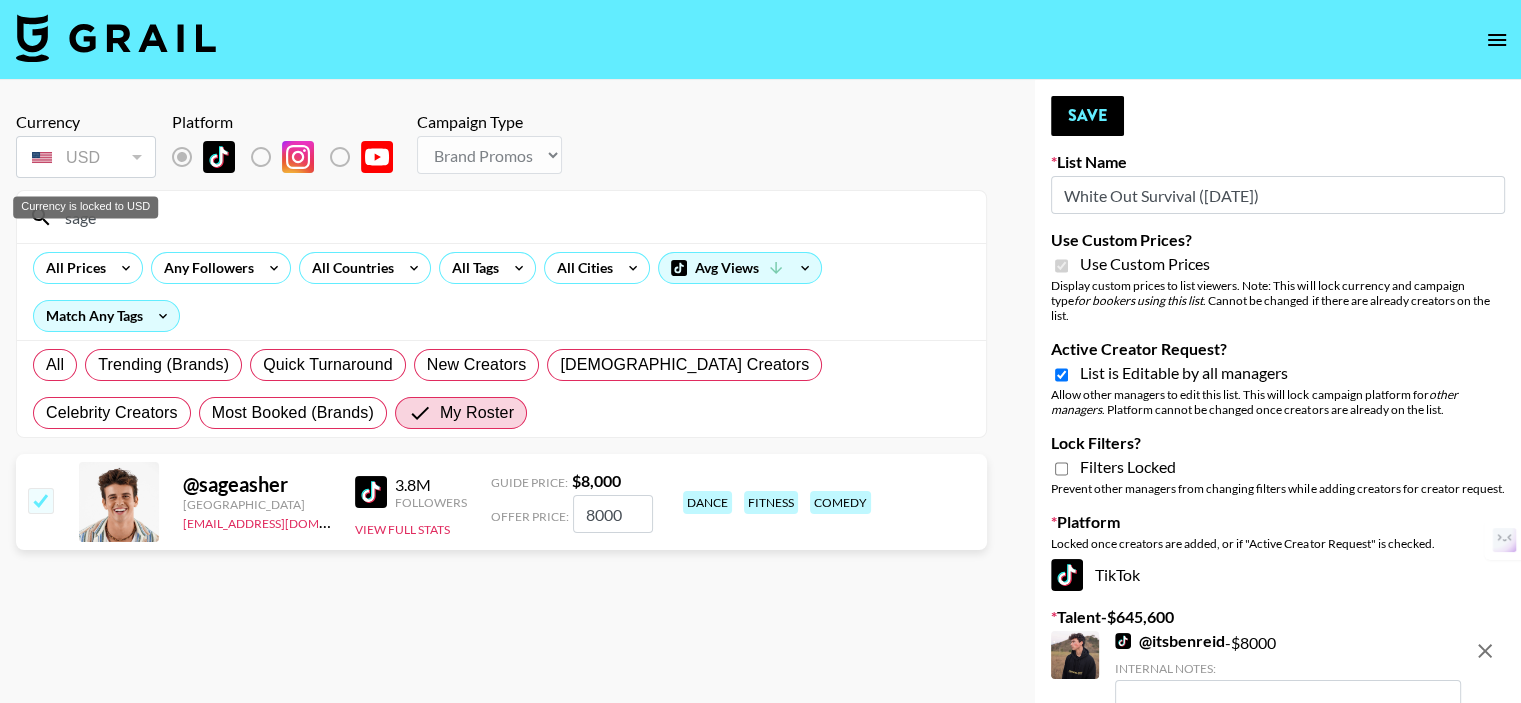 click on "Currency is locked to USD" at bounding box center (85, 201) 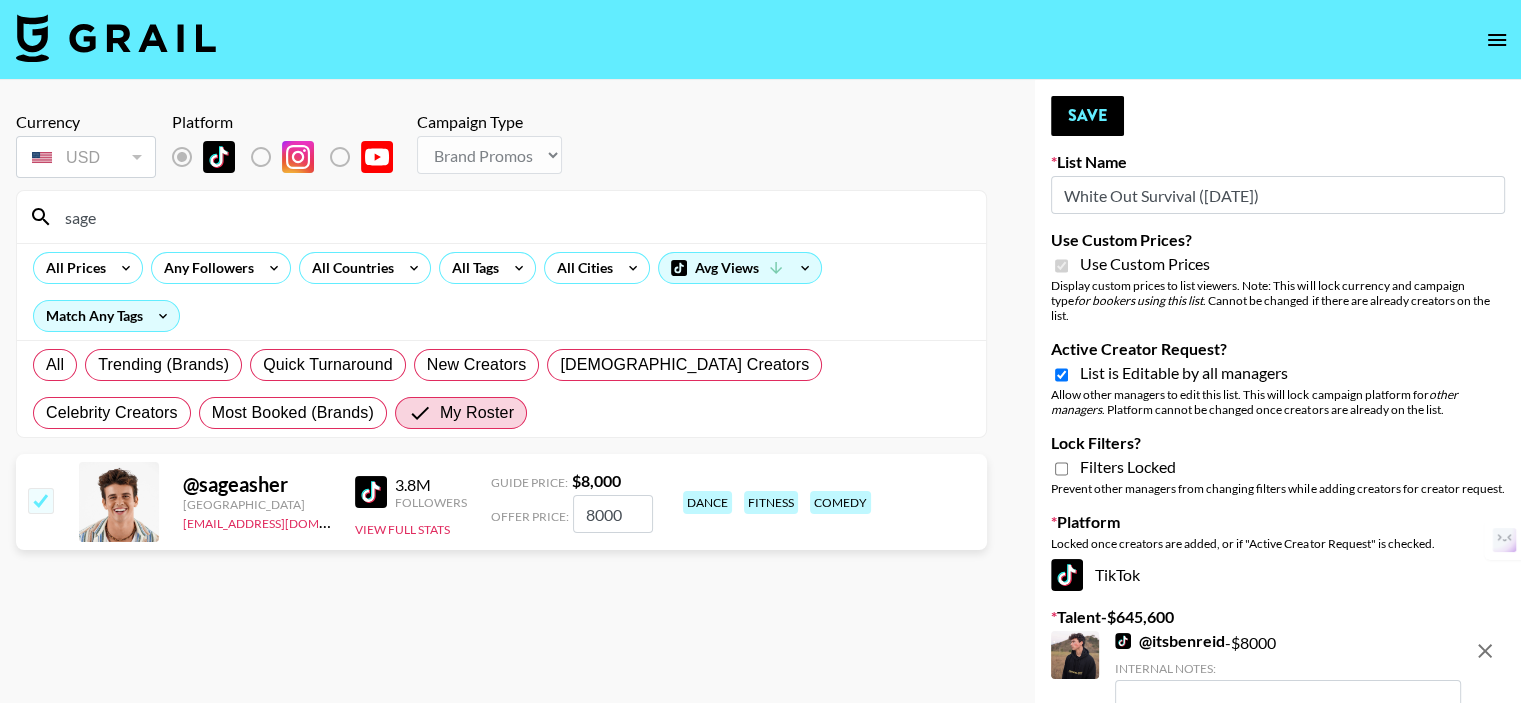 click on "sage" at bounding box center [513, 217] 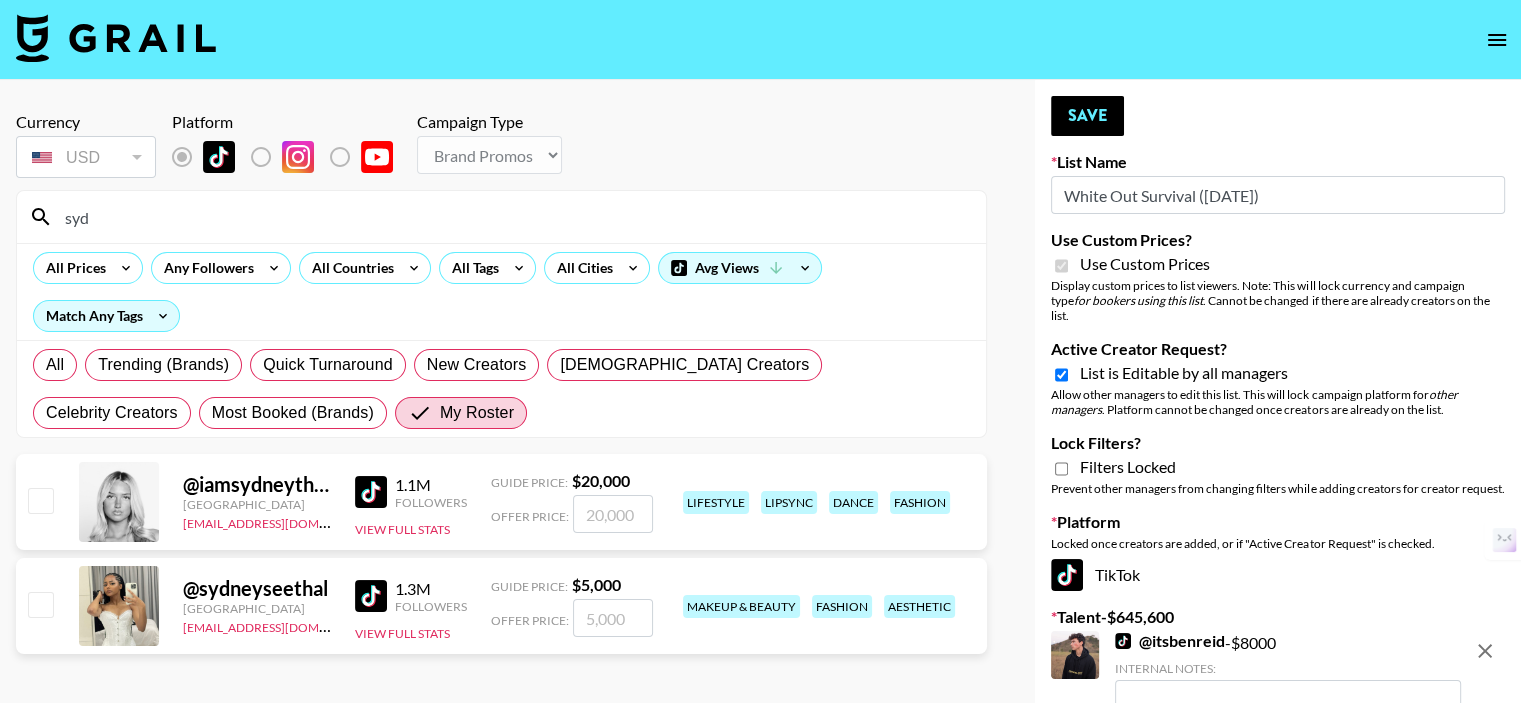 type on "syd" 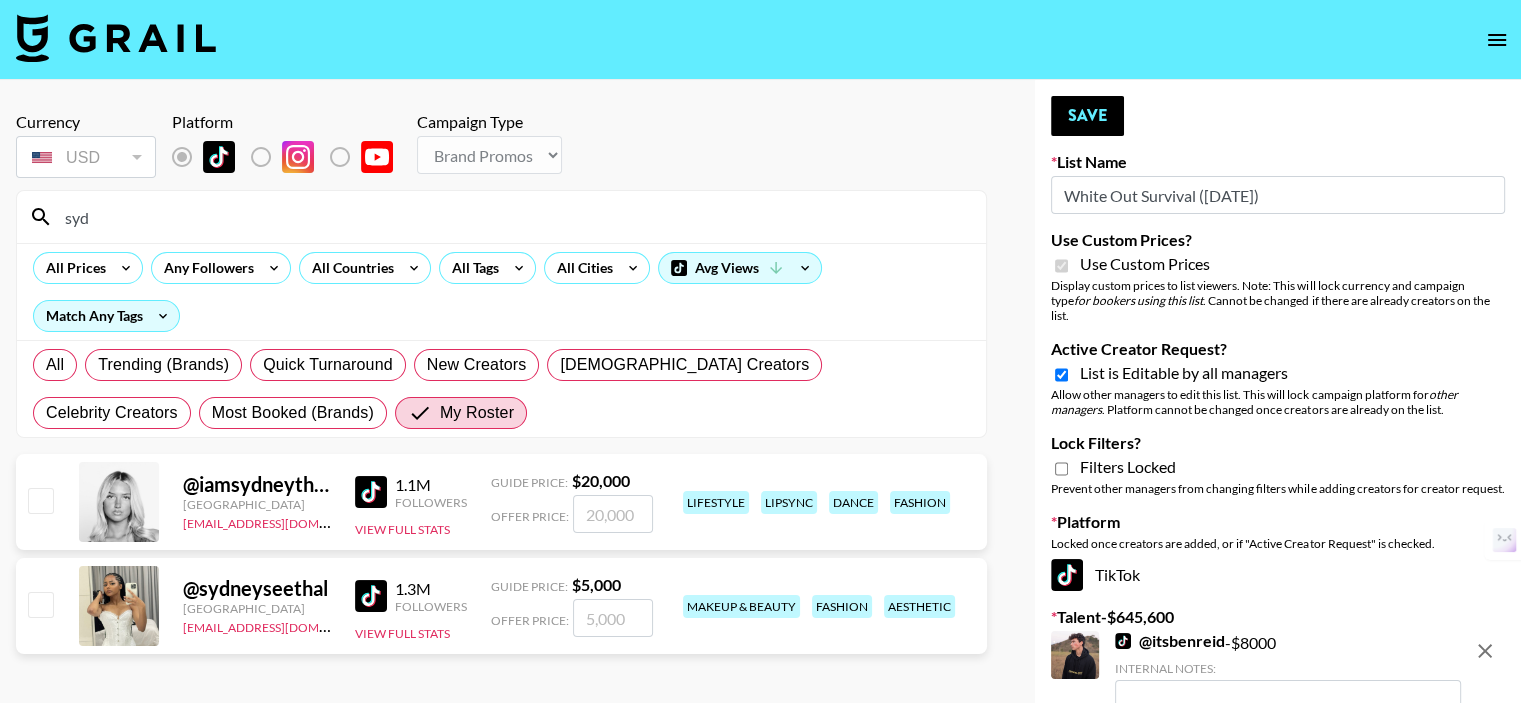 click at bounding box center [40, 500] 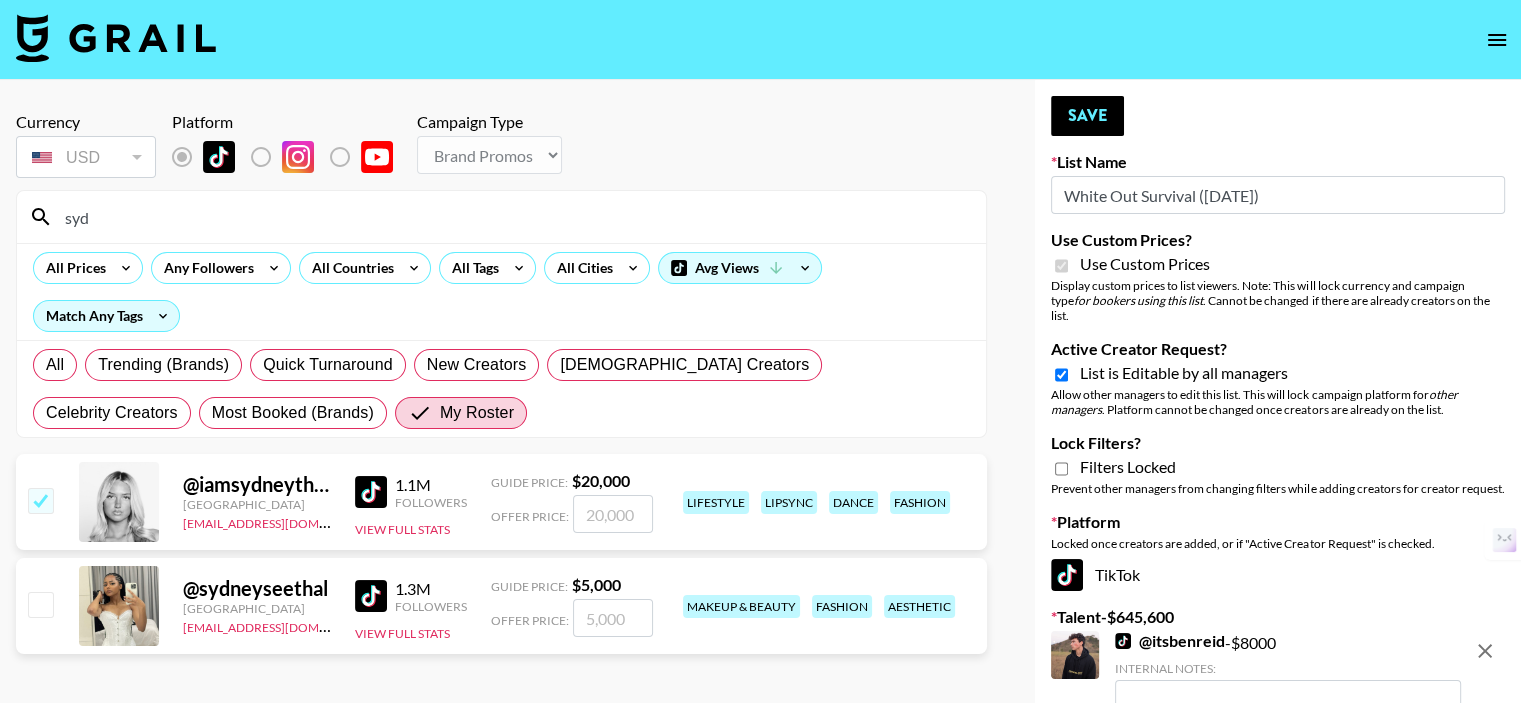 checkbox on "true" 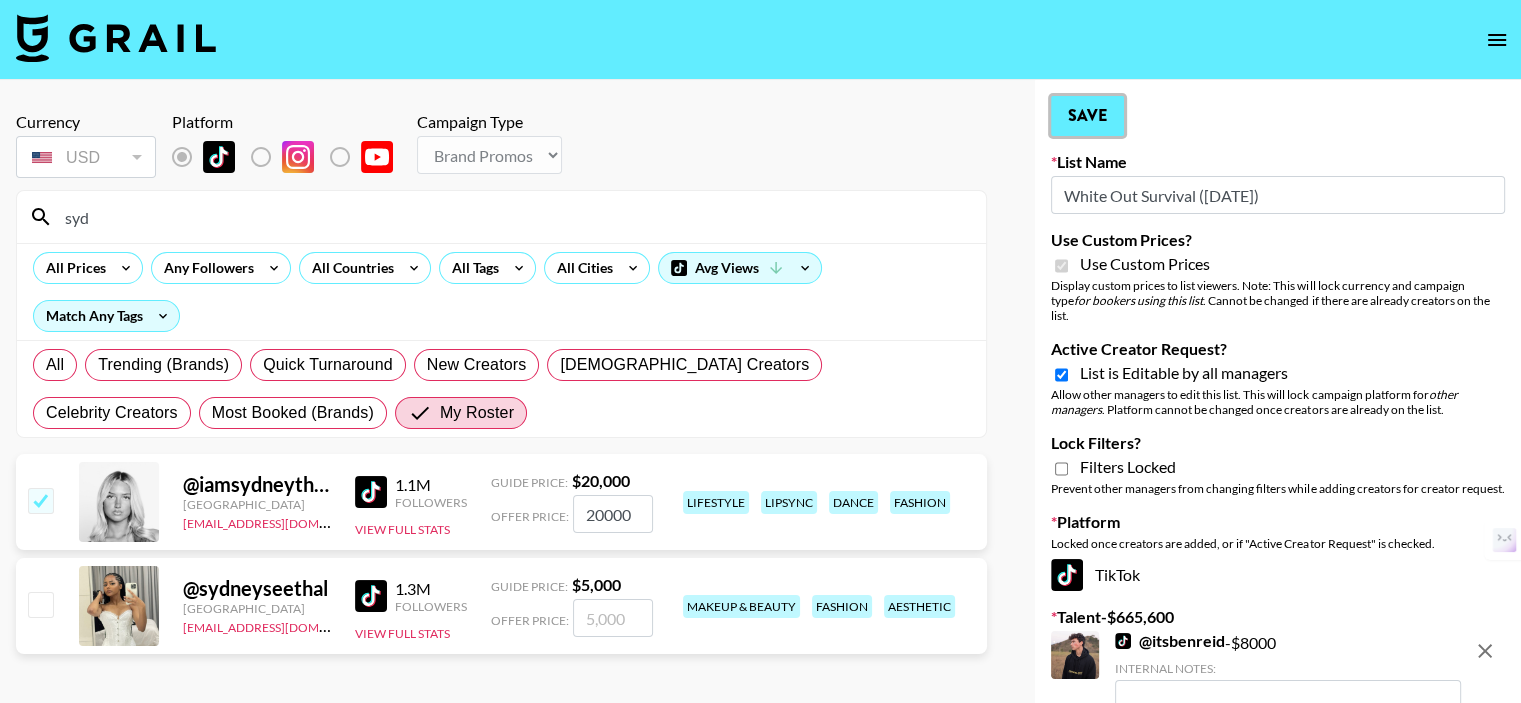 click on "Save" at bounding box center [1087, 116] 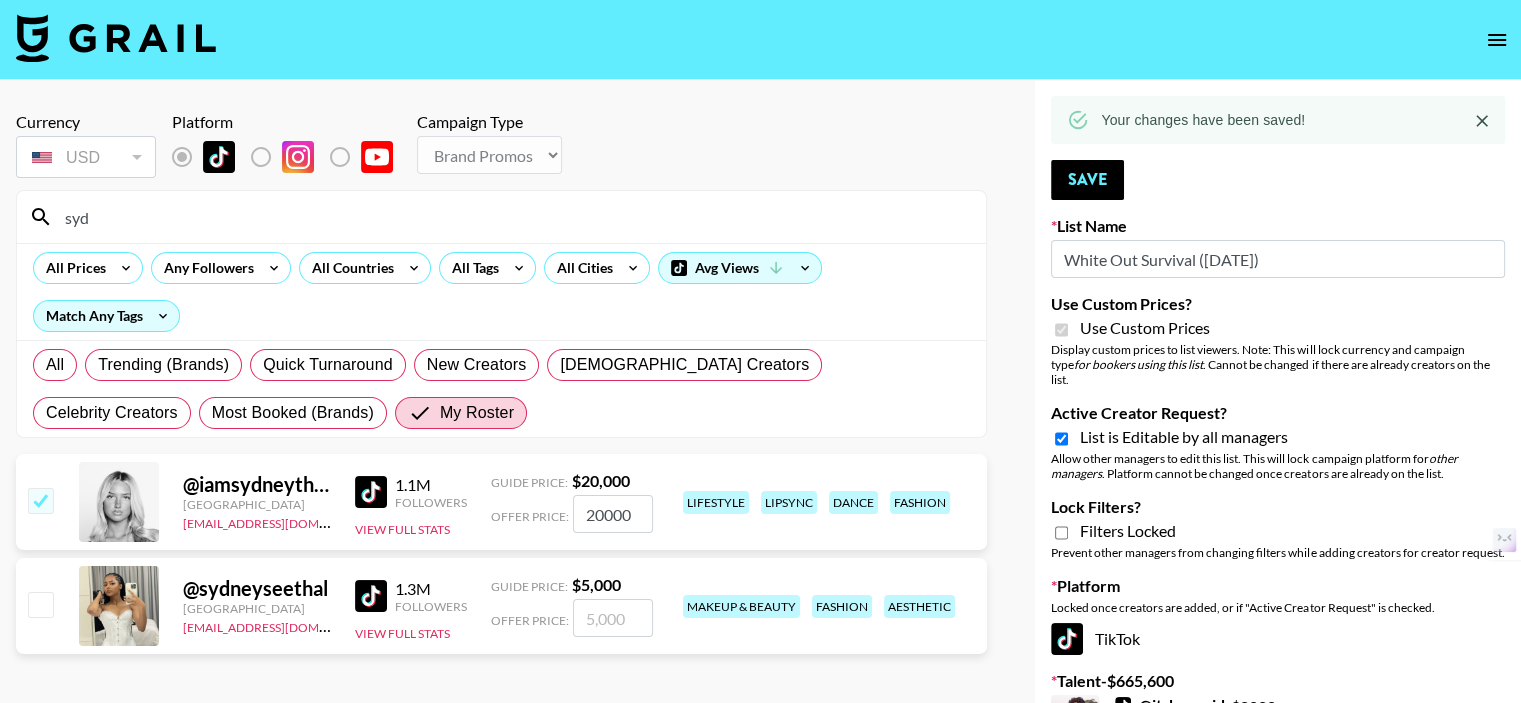 click 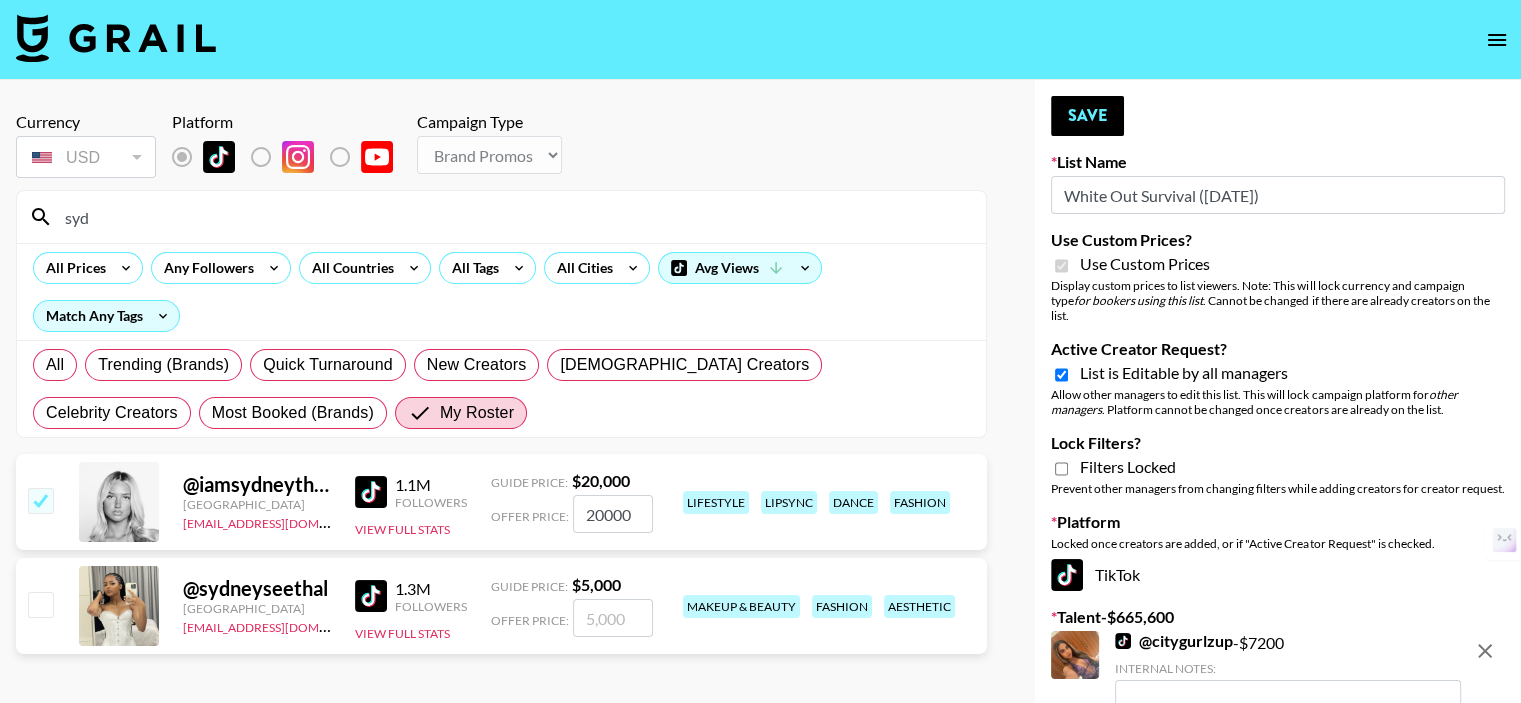 click on "syd" at bounding box center [513, 217] 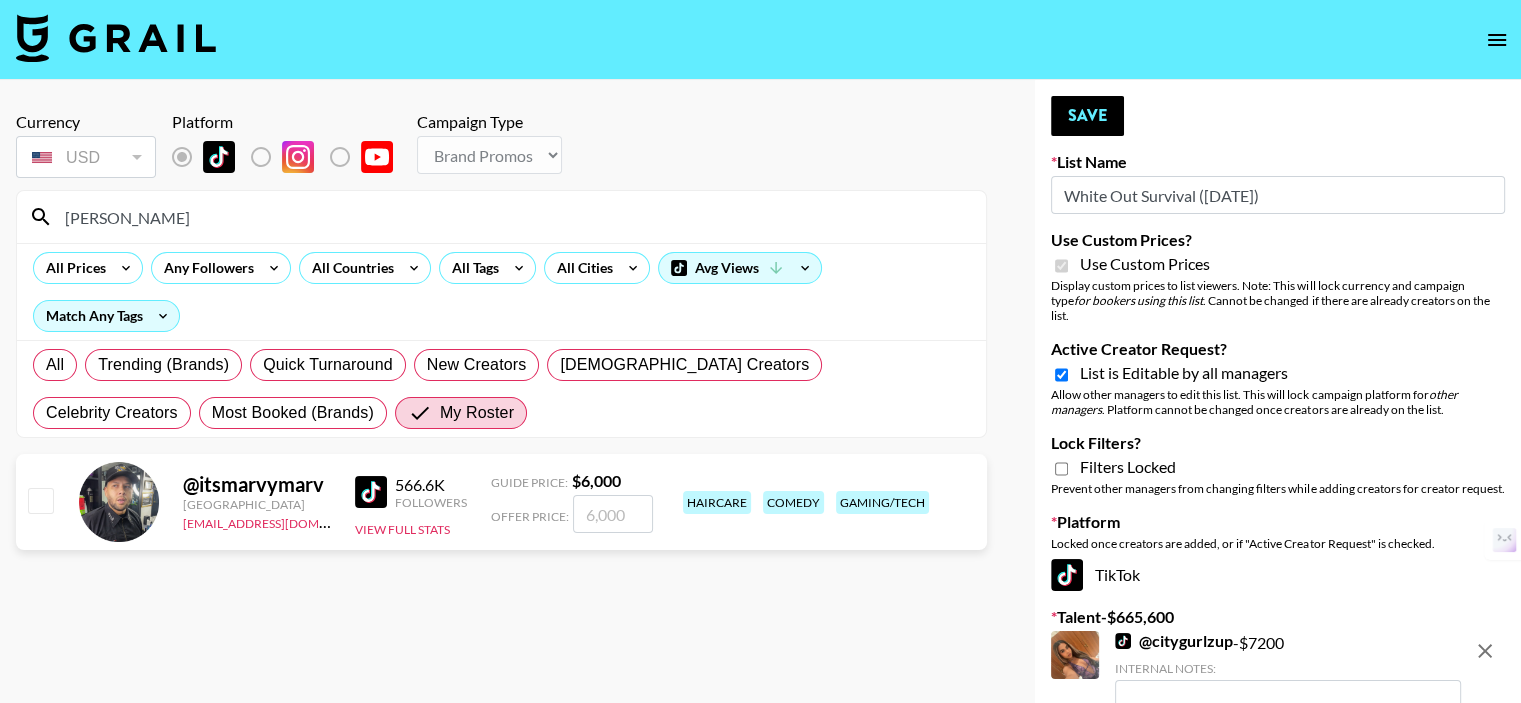 type on "marv" 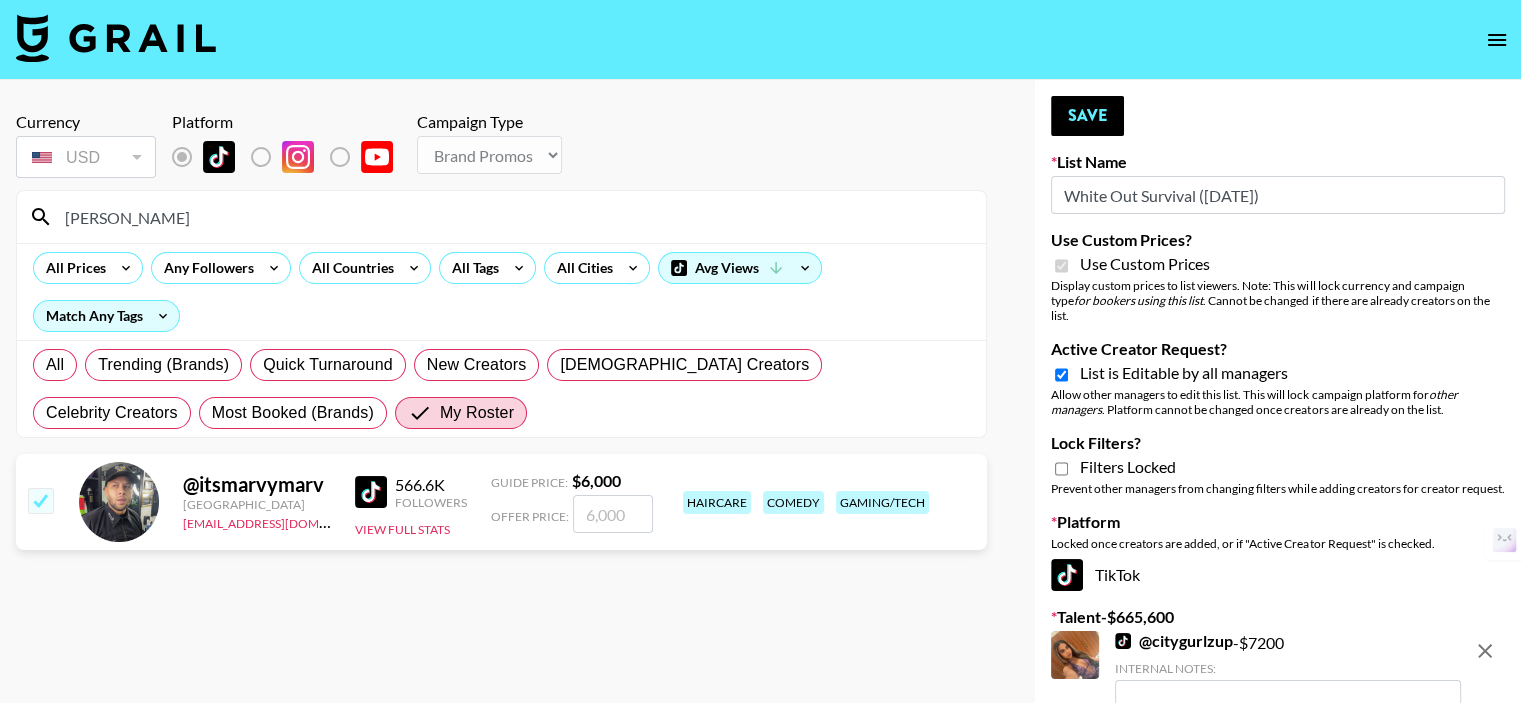 checkbox on "true" 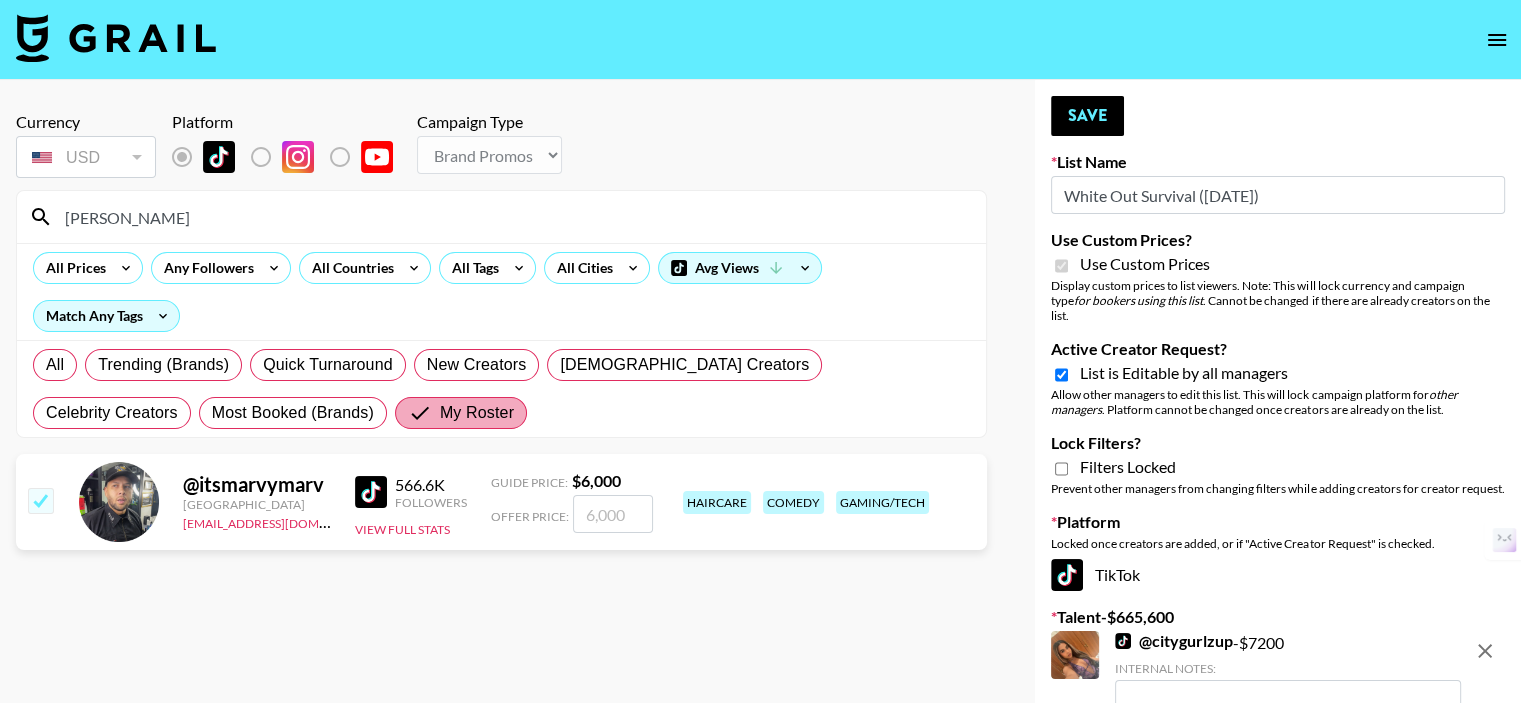 type on "6000" 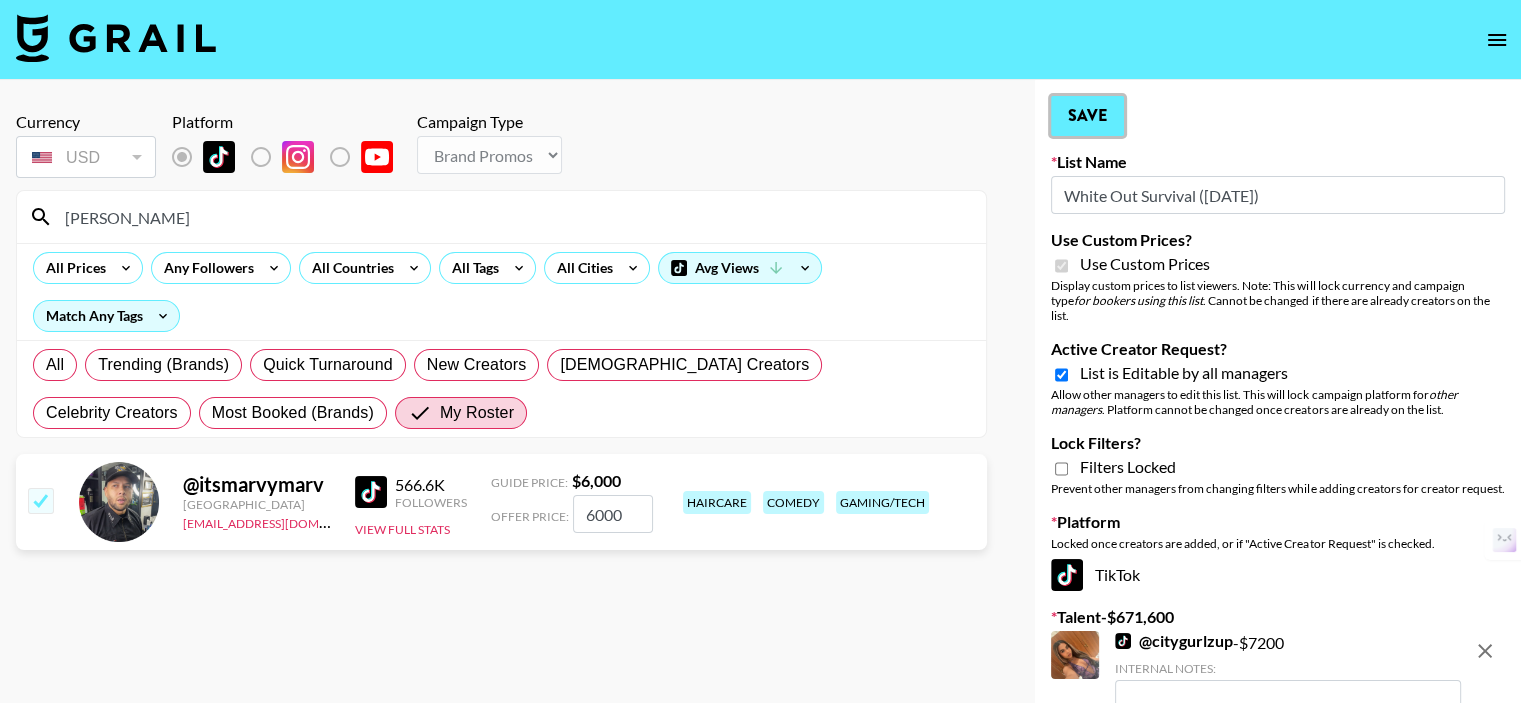 click on "Save" at bounding box center [1087, 116] 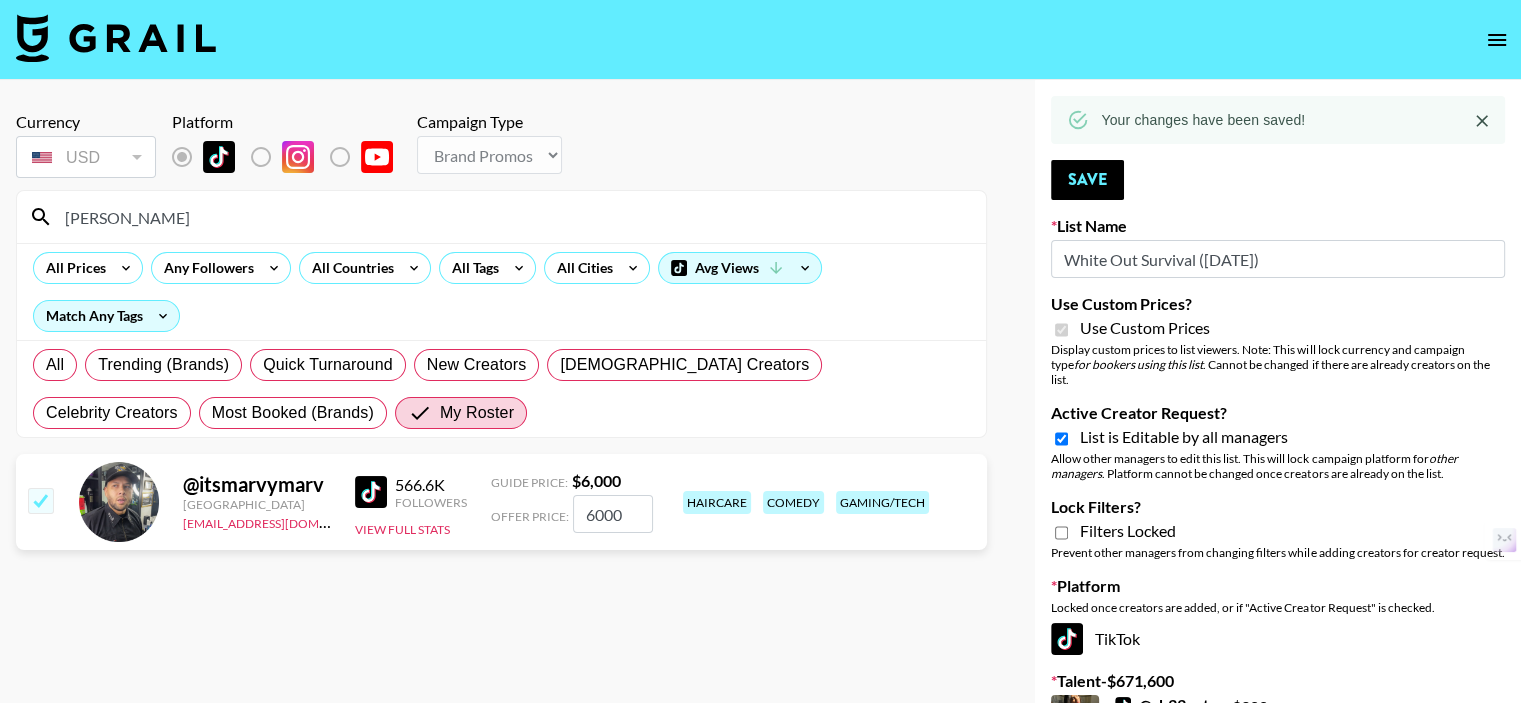 click 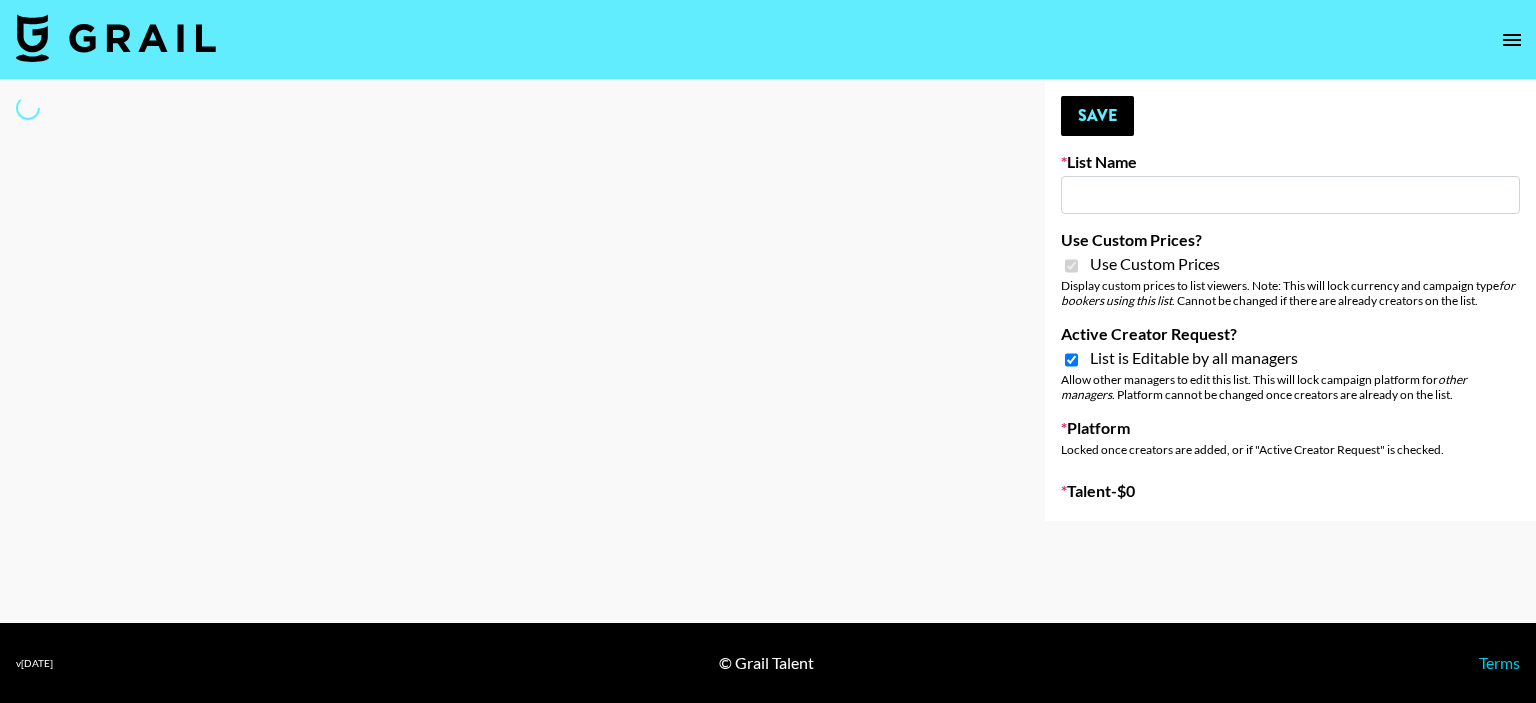 type on "White Out Survival ([DATE])" 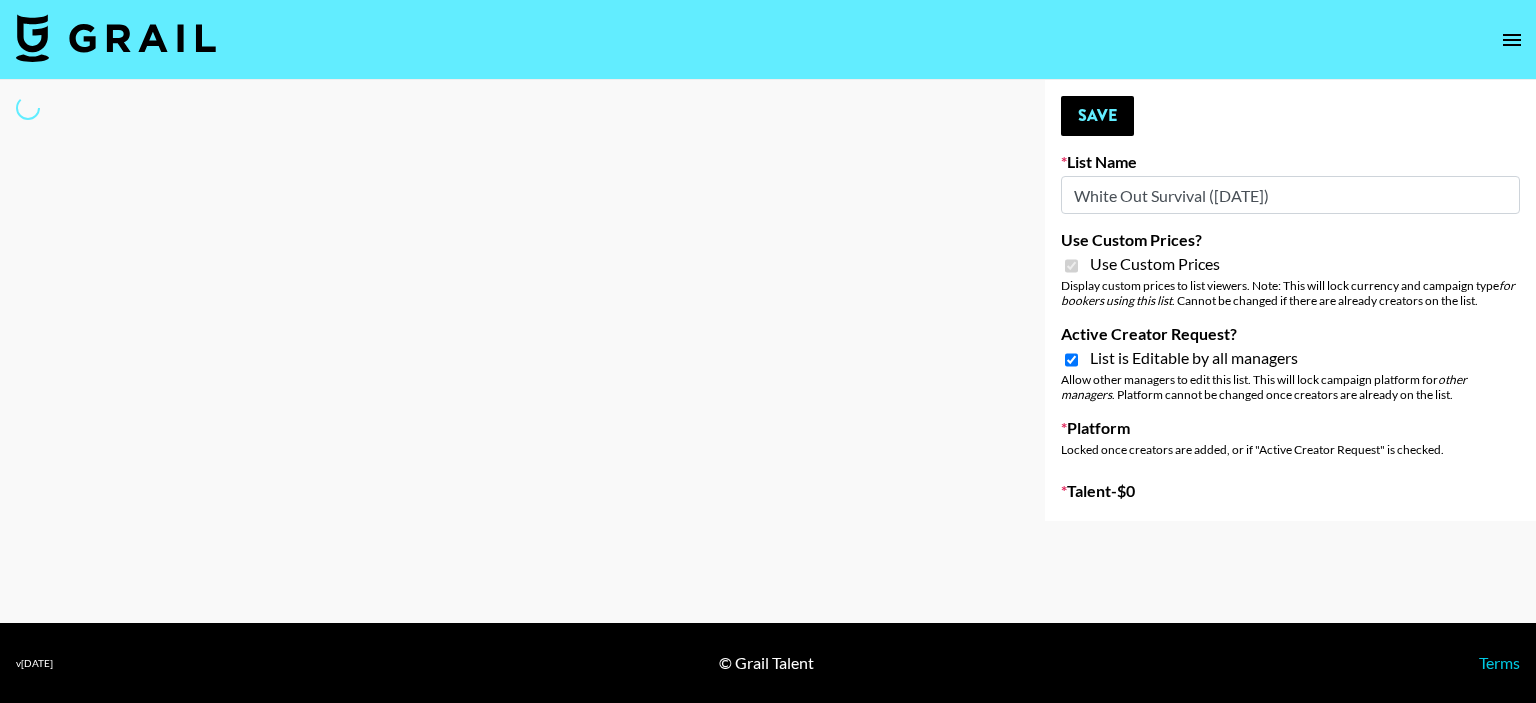 checkbox on "true" 